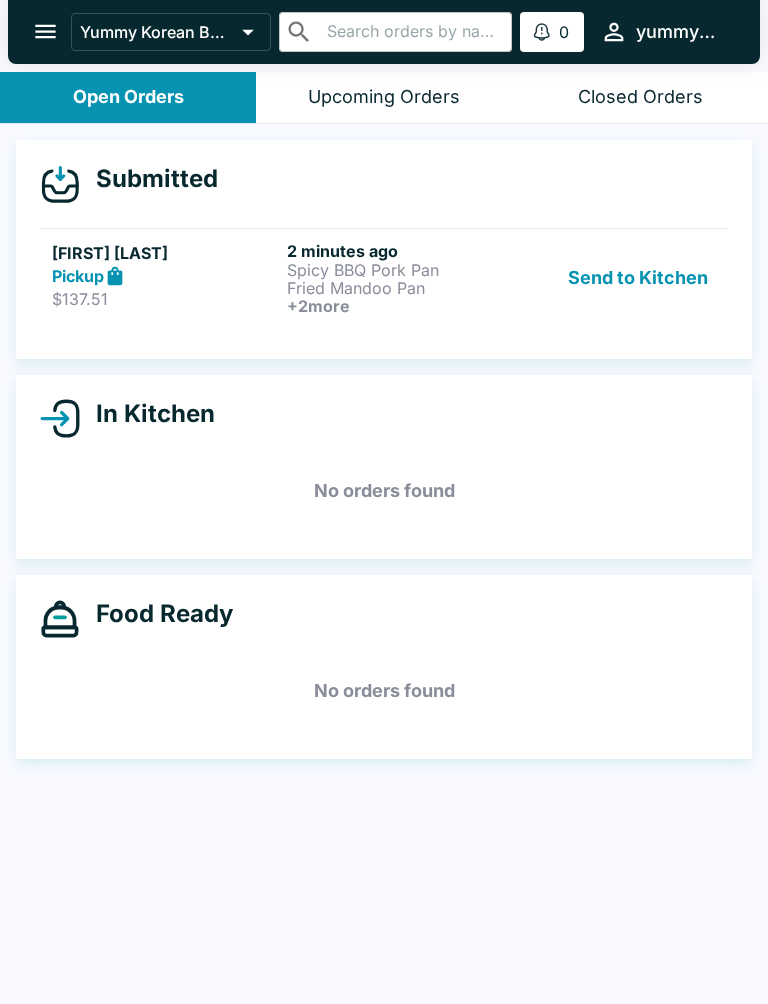scroll, scrollTop: 0, scrollLeft: 0, axis: both 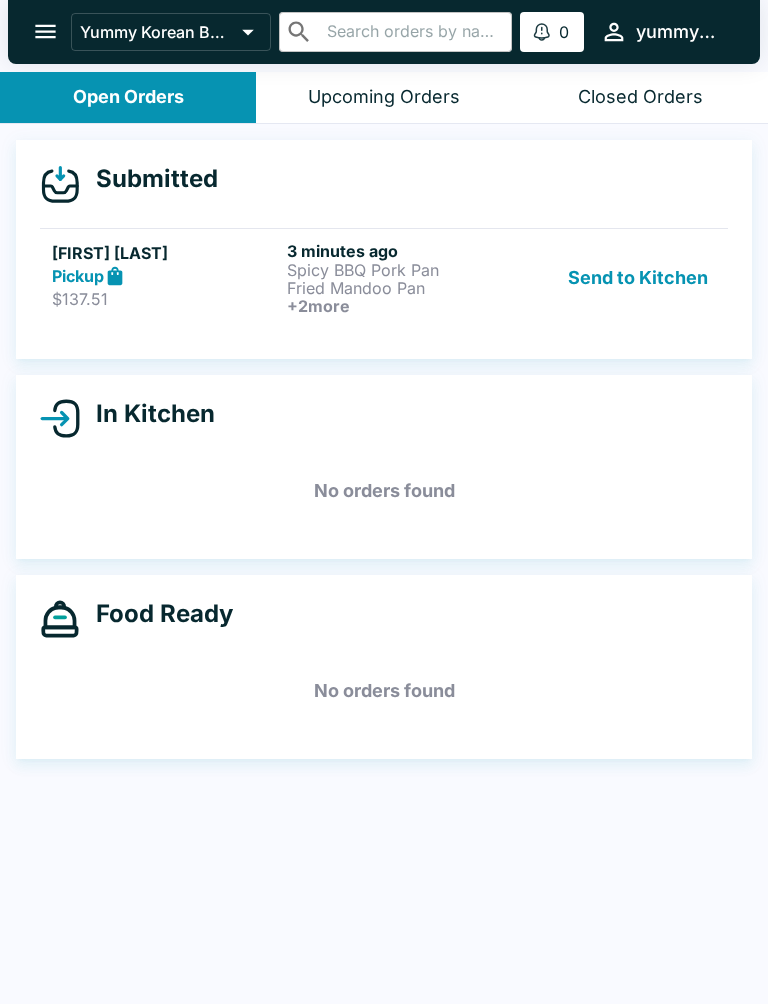 click on "Spicy BBQ Pork Pan" at bounding box center (400, 270) 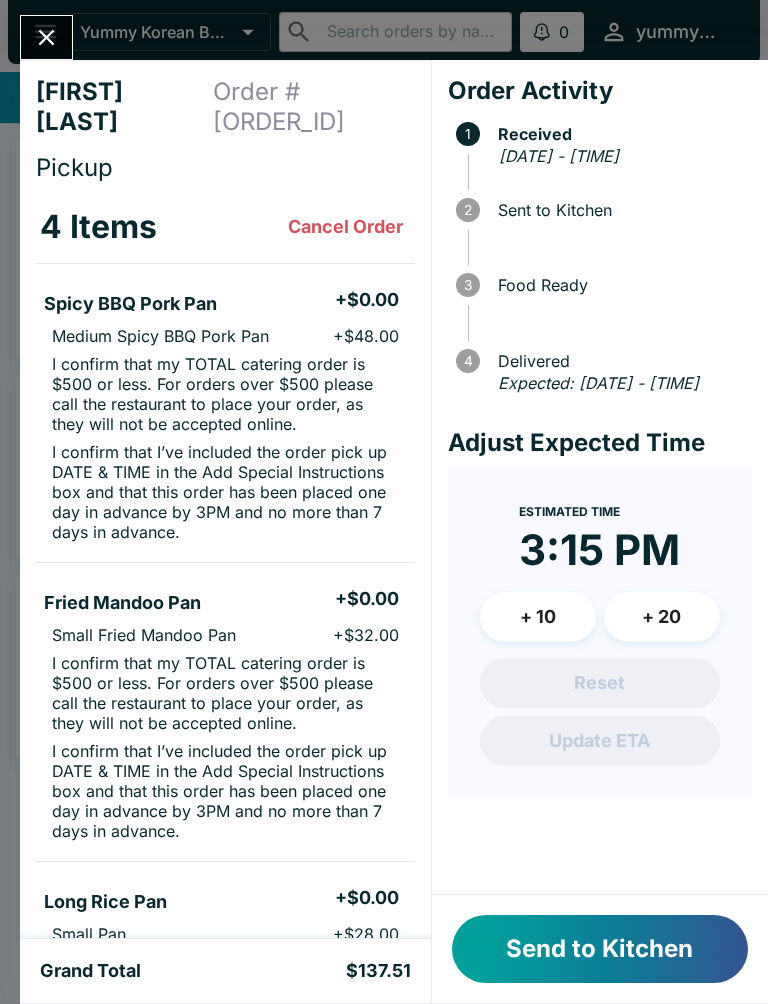 click on "Send to Kitchen" at bounding box center [600, 949] 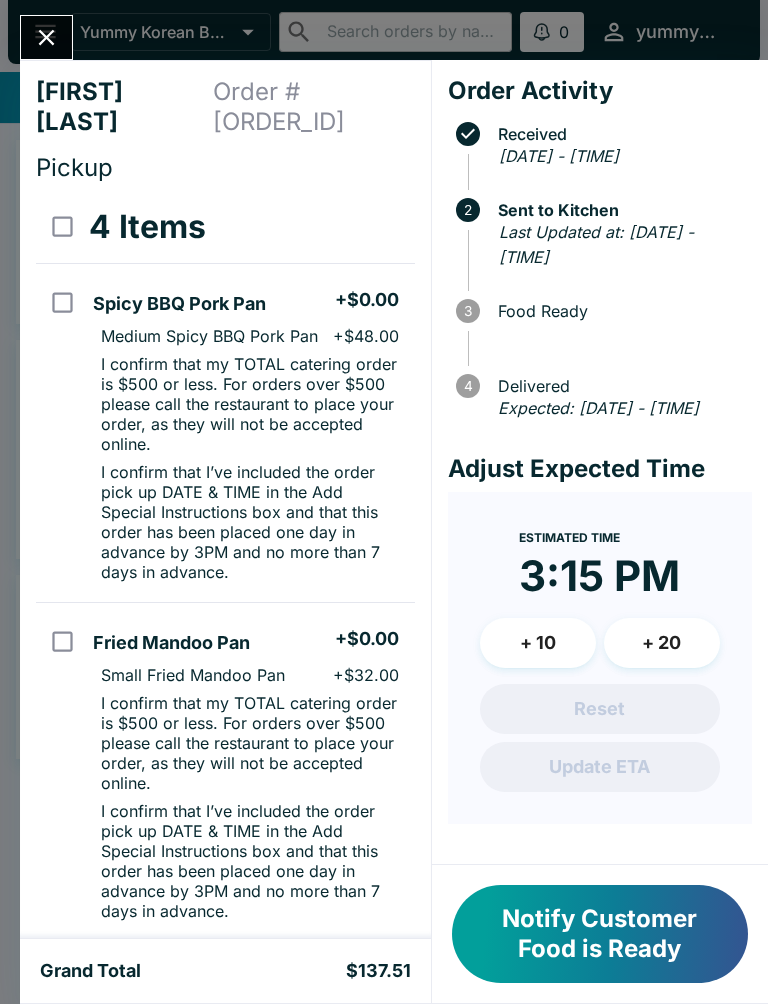 scroll, scrollTop: 0, scrollLeft: 0, axis: both 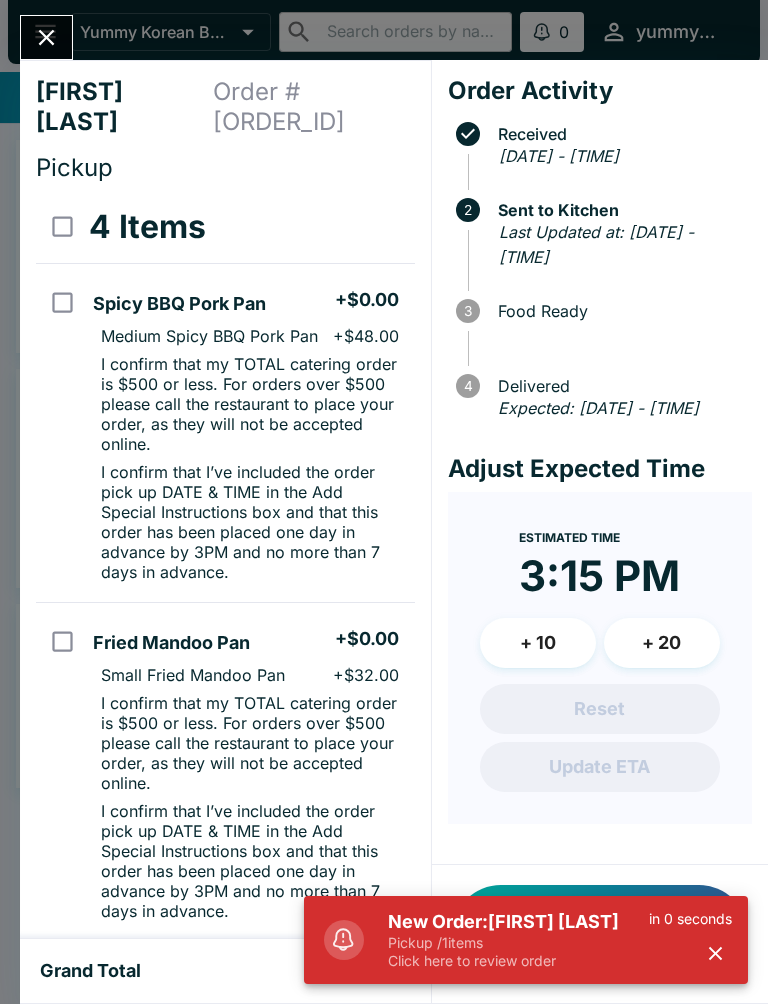 click on "Pickup   /  1  items" at bounding box center [518, 943] 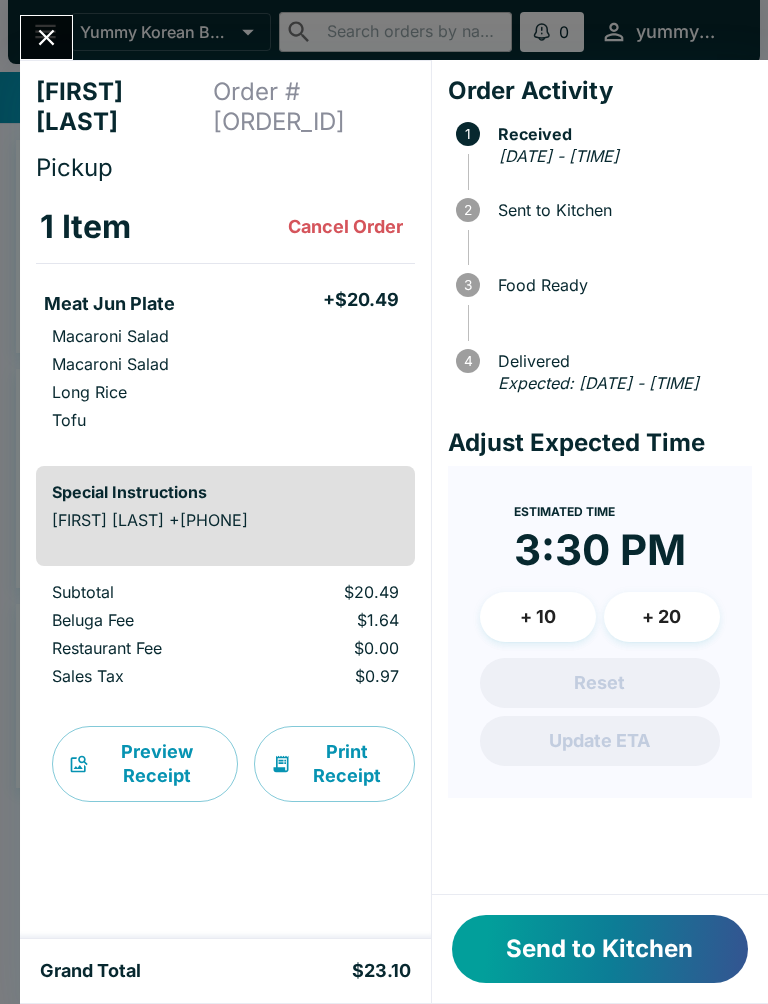 click on "Send to Kitchen" at bounding box center [600, 949] 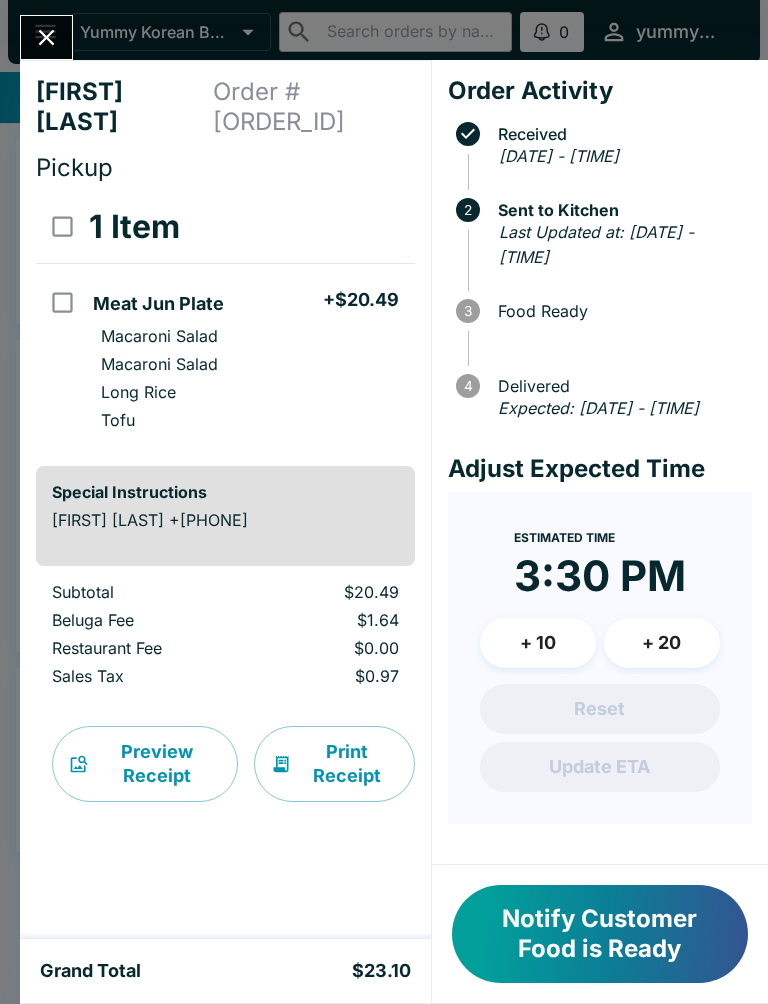click on "Notify Customer Food is Ready" at bounding box center [600, 934] 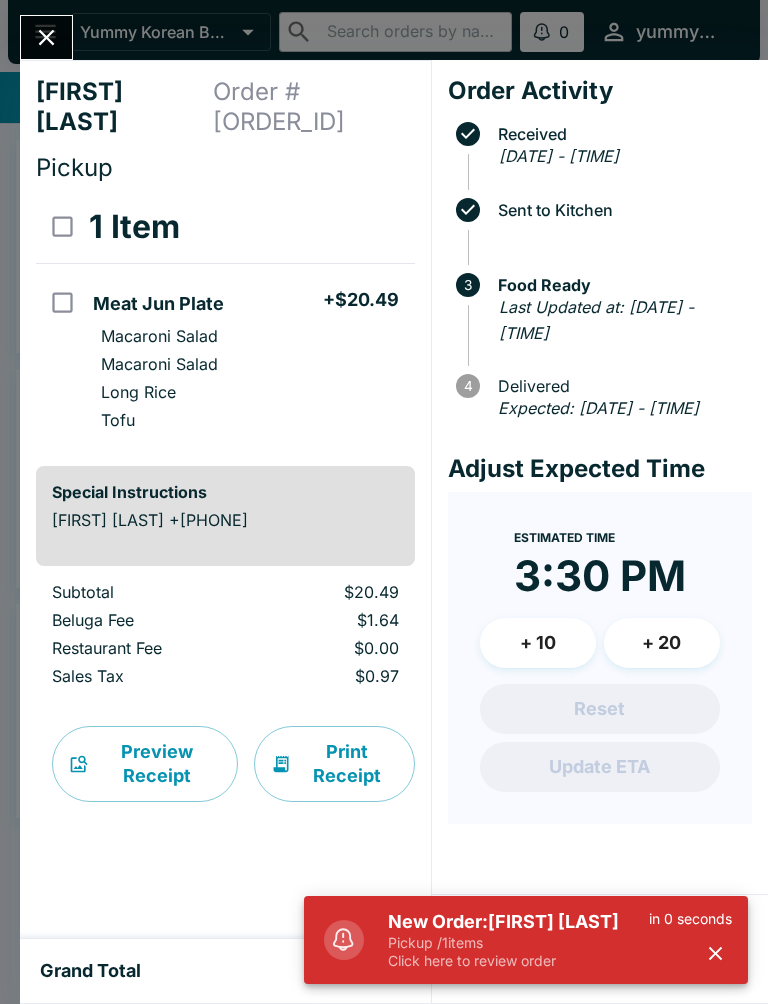 click on "Click here to review order" at bounding box center [518, 961] 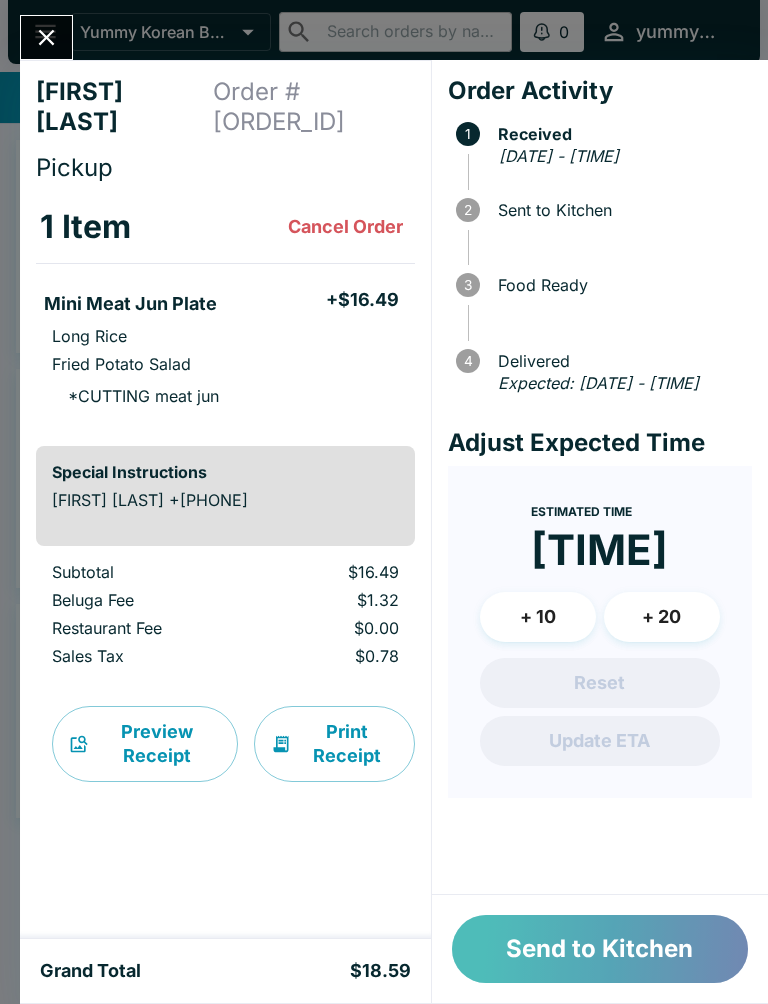 click on "Send to Kitchen" at bounding box center [600, 949] 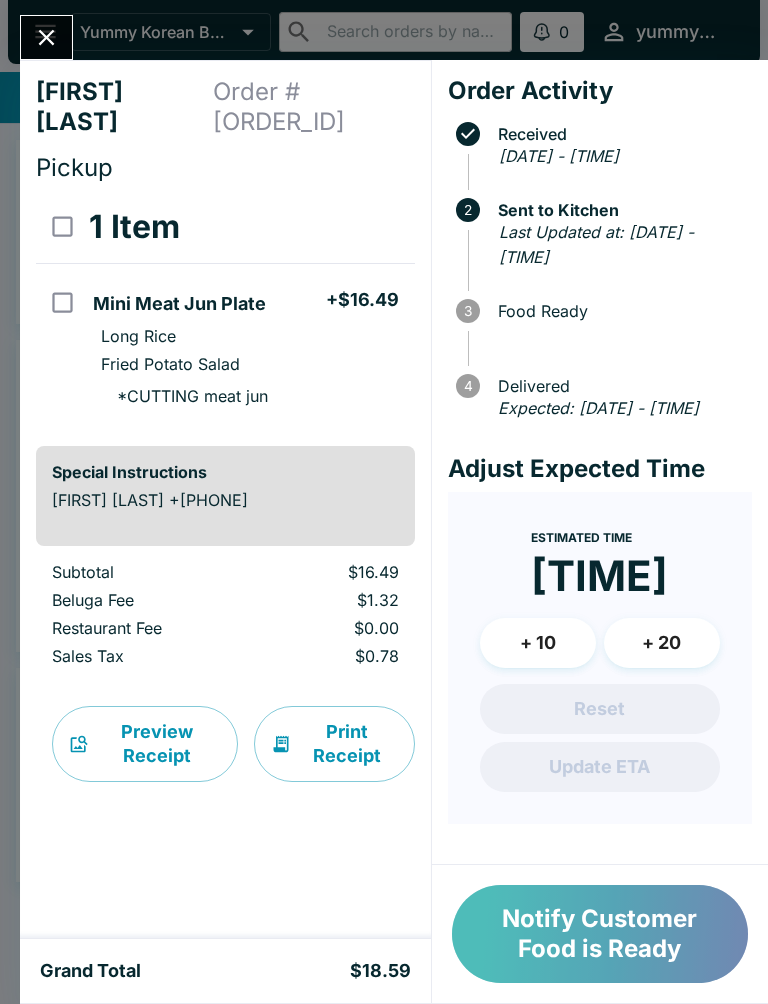 click on "Notify Customer Food is Ready" at bounding box center (600, 934) 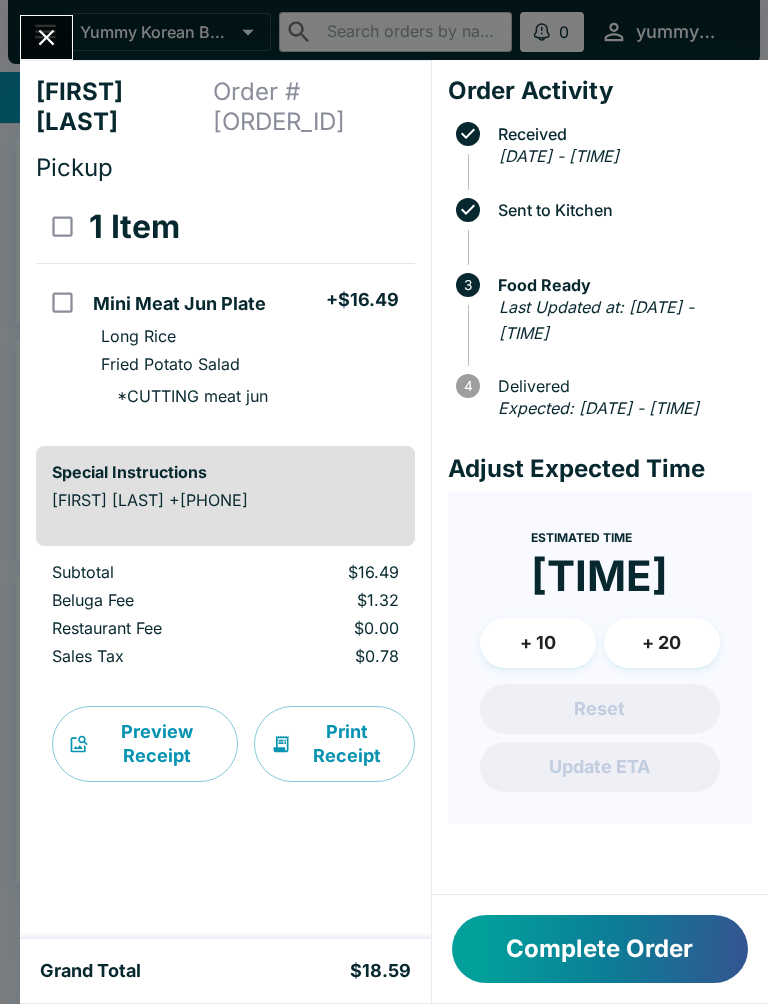 click on "Complete Order" at bounding box center (600, 949) 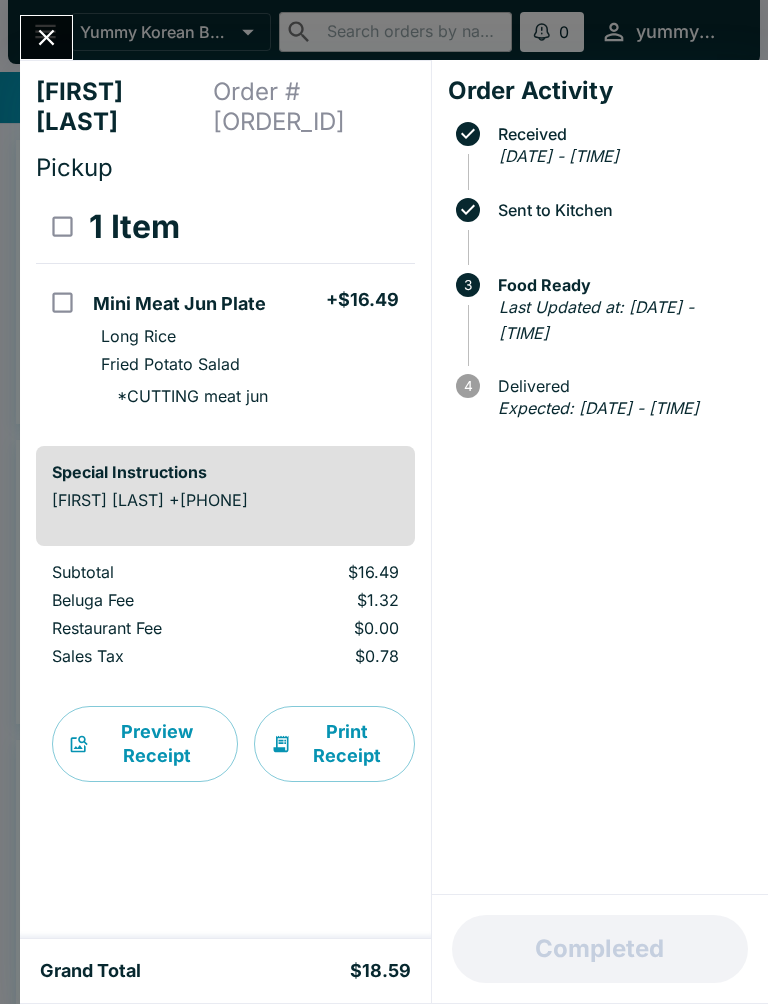 click on "Completed" at bounding box center [600, 949] 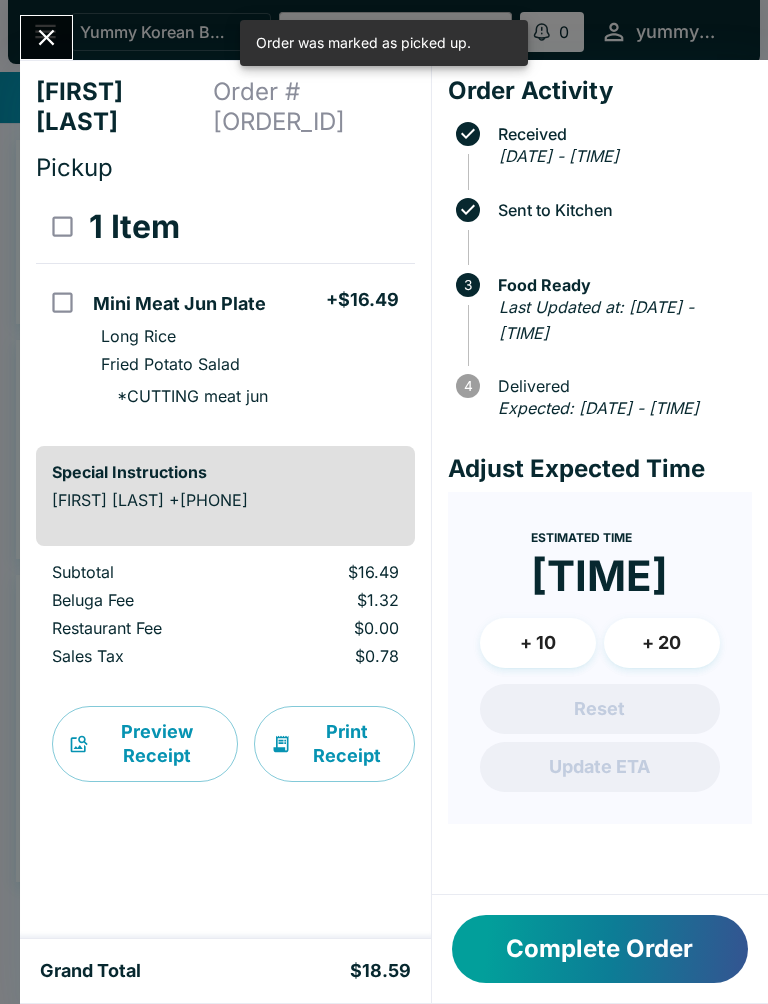 click 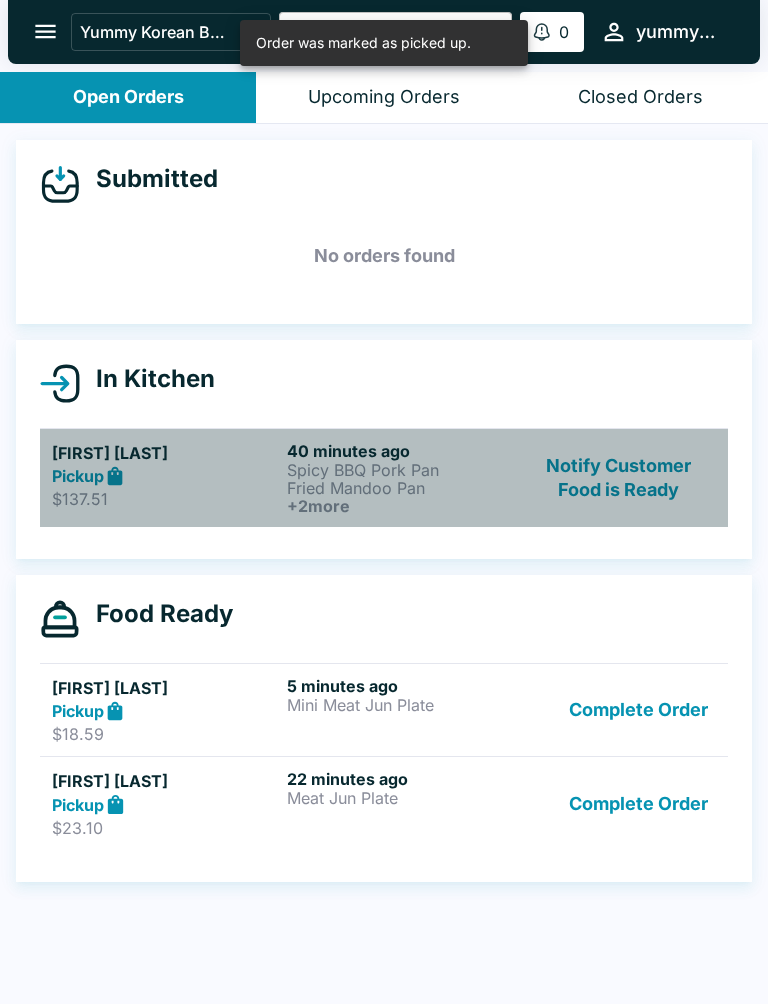 click on "Spicy BBQ Pork Pan" at bounding box center [400, 470] 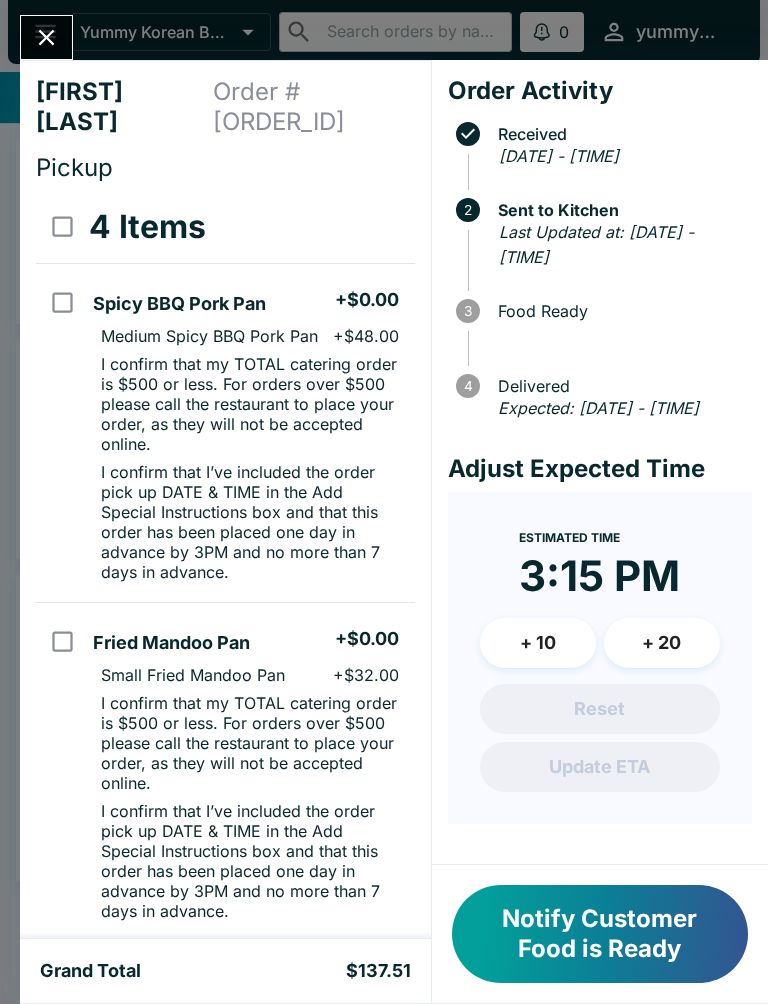 click on "Notify Customer Food is Ready" at bounding box center (600, 934) 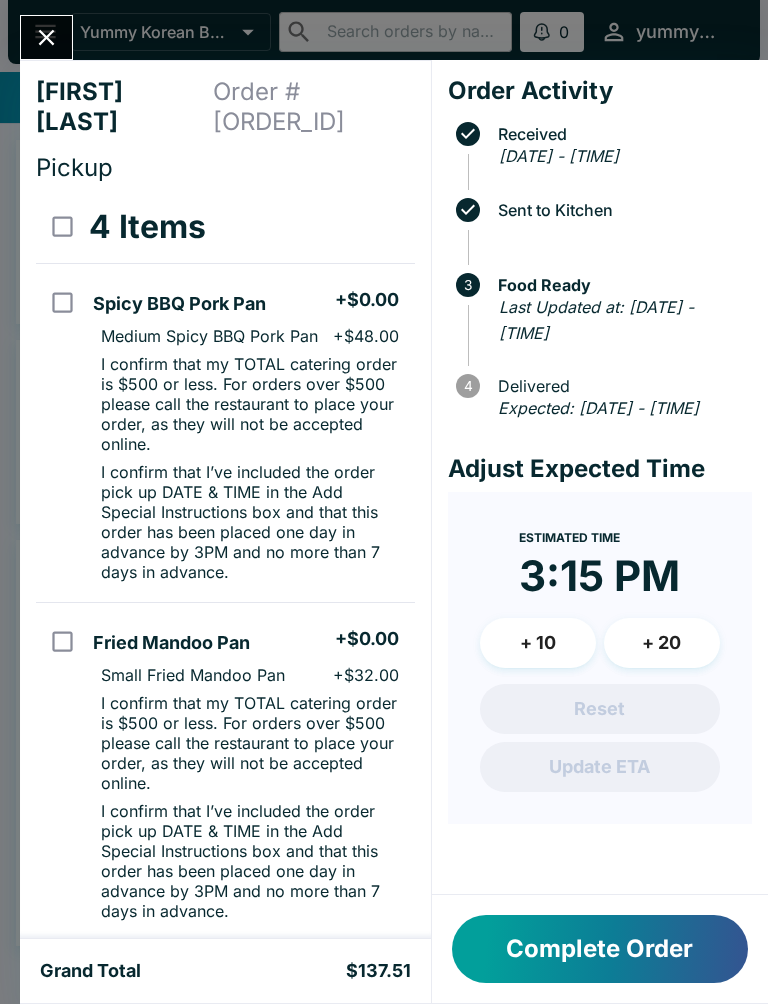 click on "Complete Order" at bounding box center (600, 949) 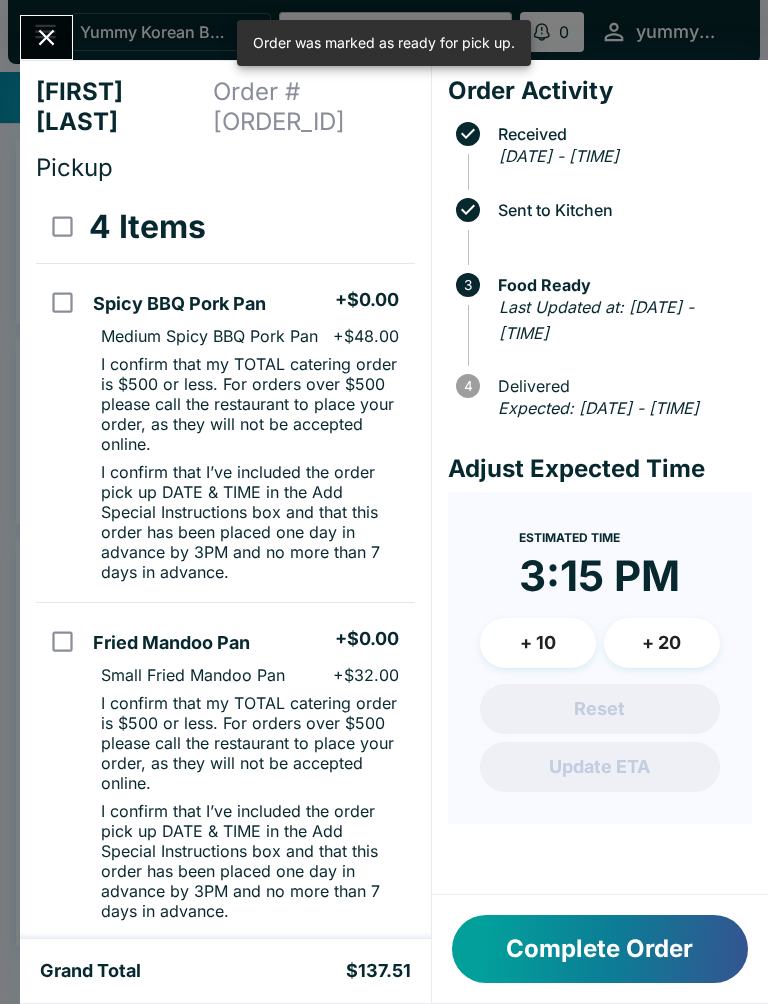 click on "Complete Order" at bounding box center [600, 949] 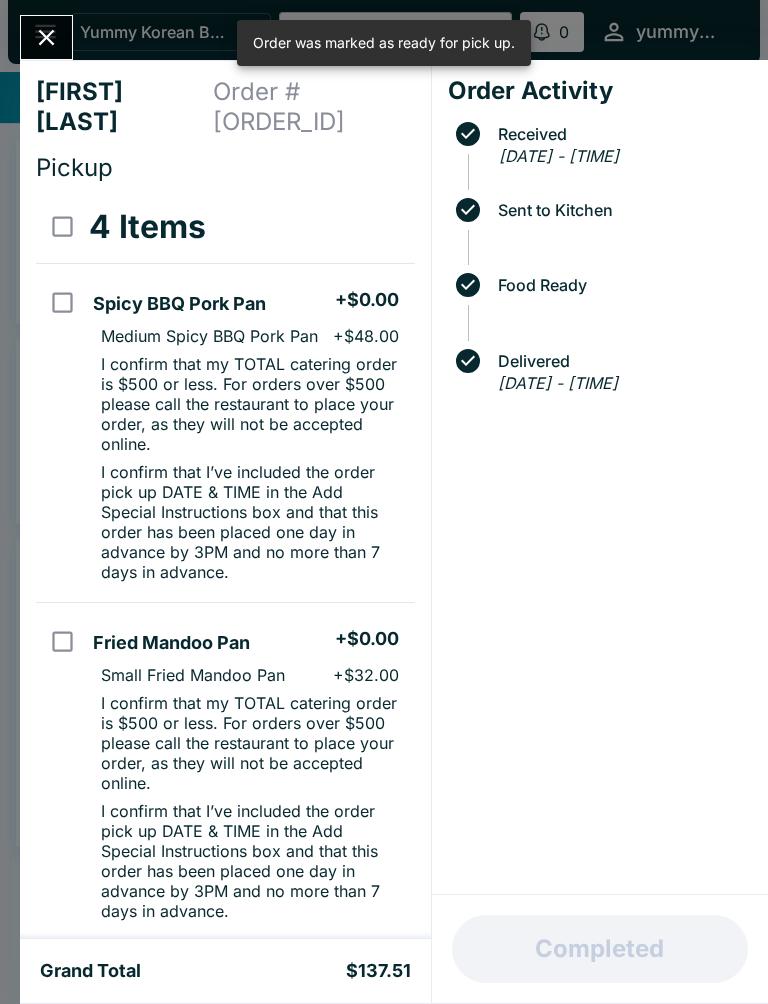 click on "Completed" at bounding box center [600, 949] 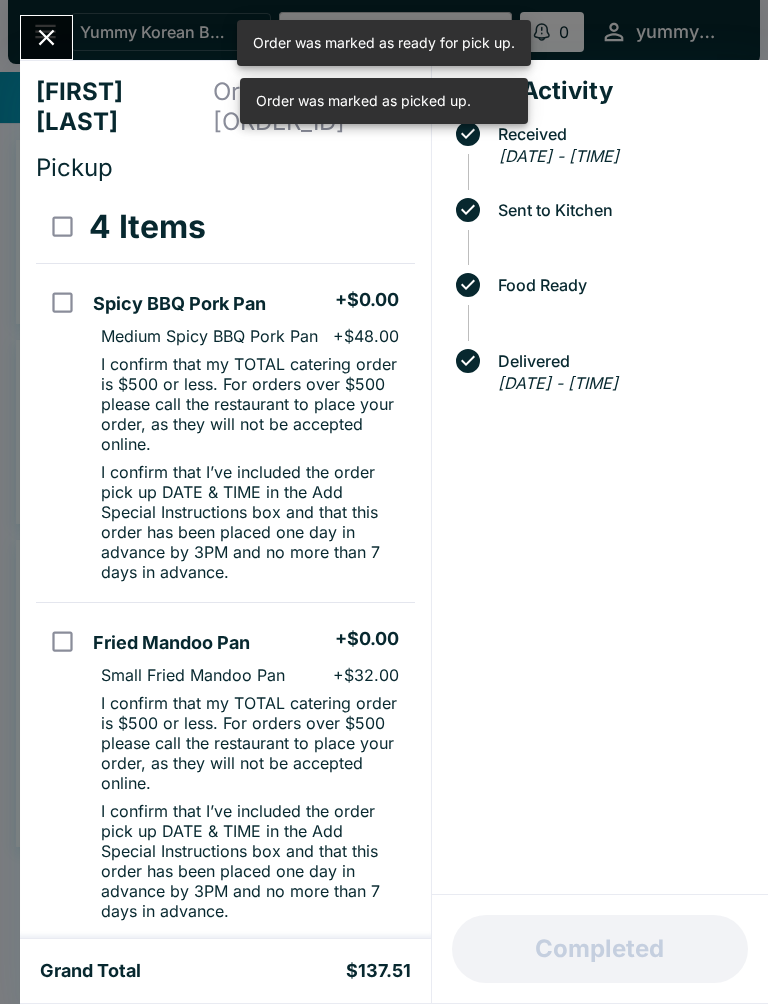 click on "Completed" at bounding box center [600, 949] 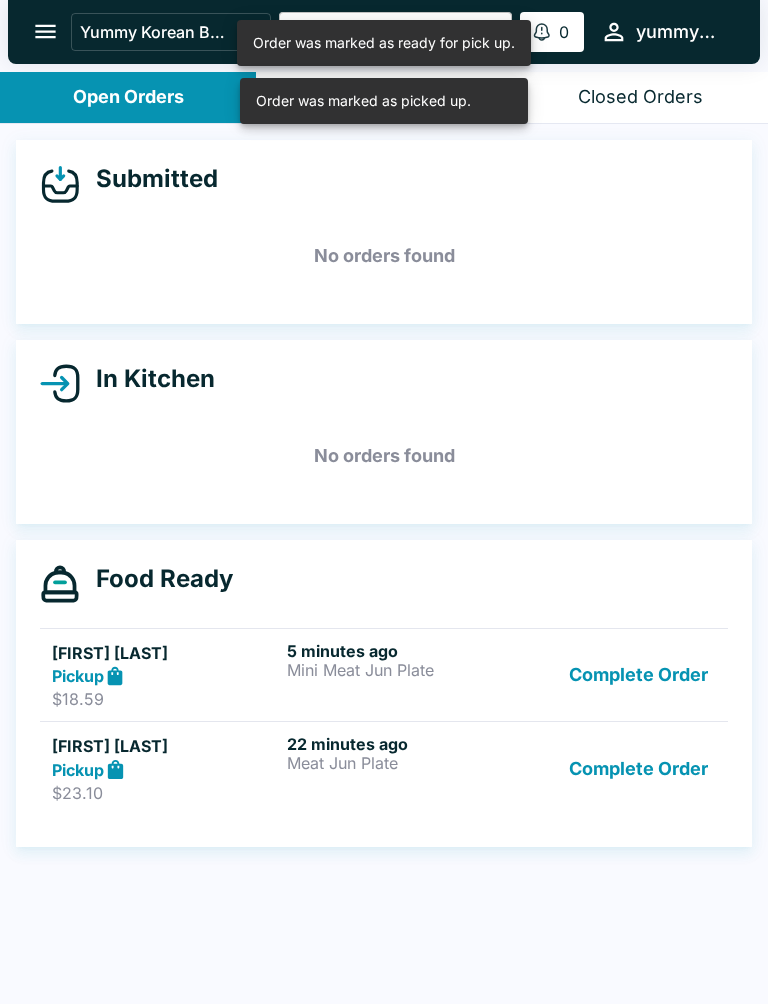 click on "Complete Order" at bounding box center (638, 675) 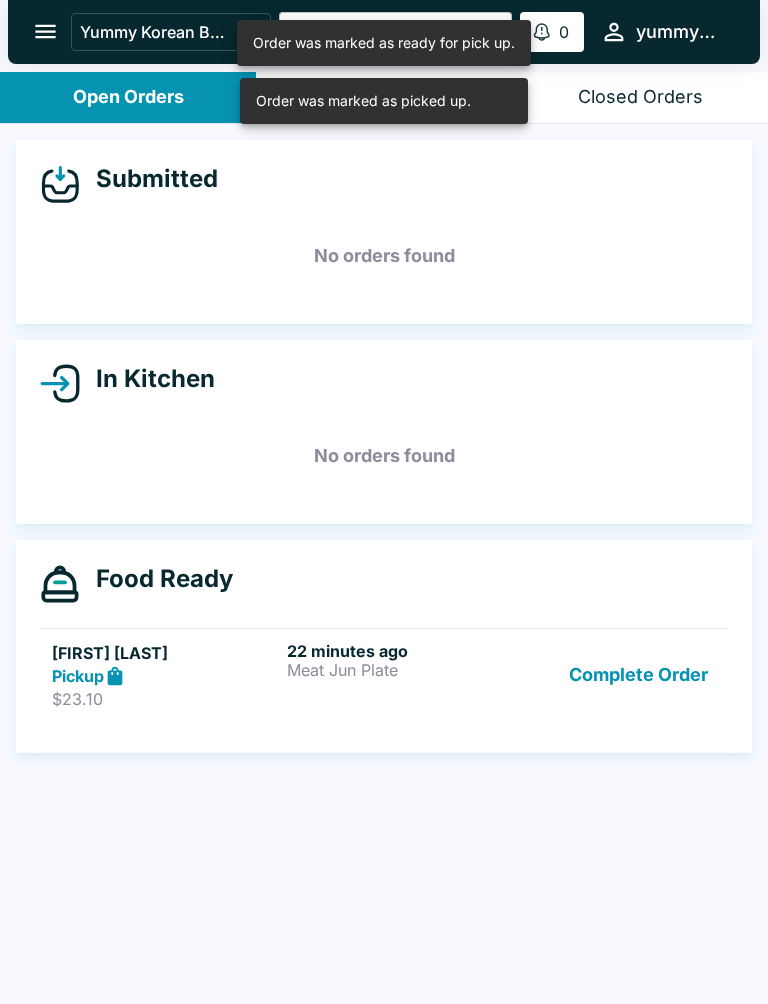 click on "Complete Order" at bounding box center [638, 675] 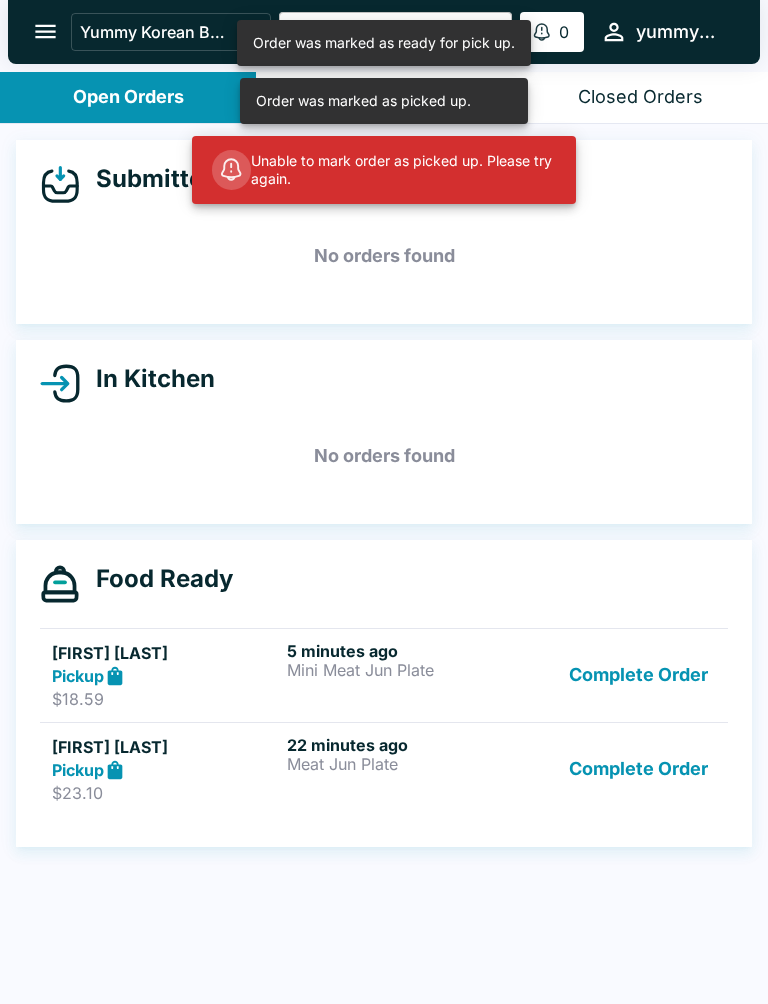click on "Complete Order" at bounding box center (638, 675) 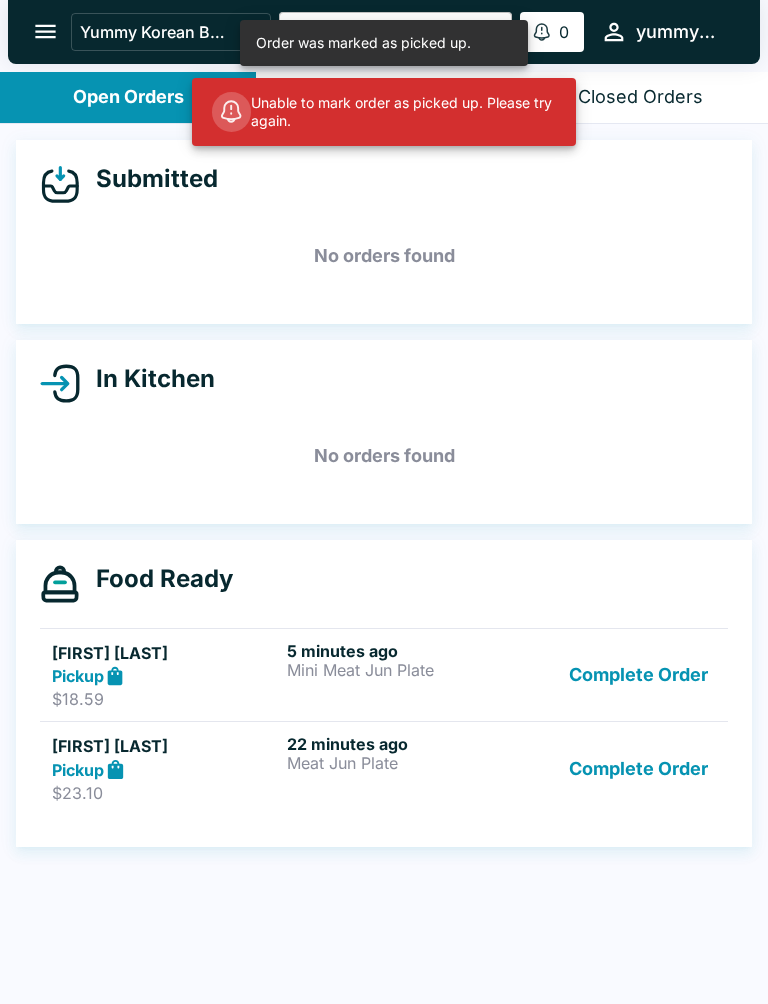 click on "Complete Order" at bounding box center [638, 675] 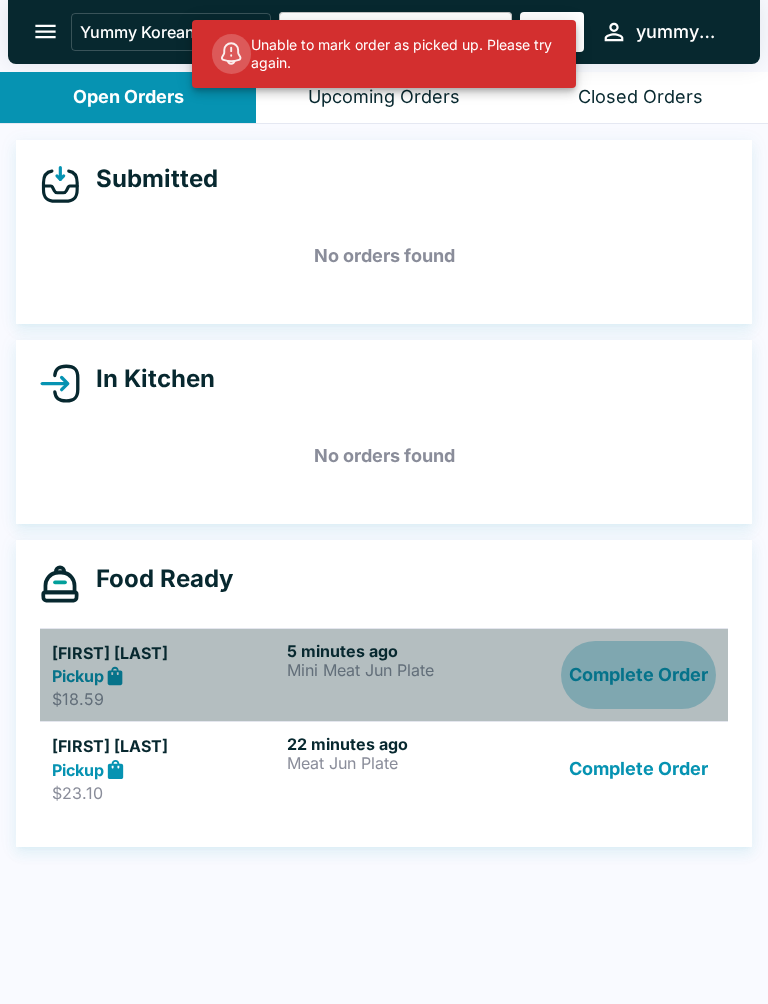 click on "Complete Order" at bounding box center [638, 675] 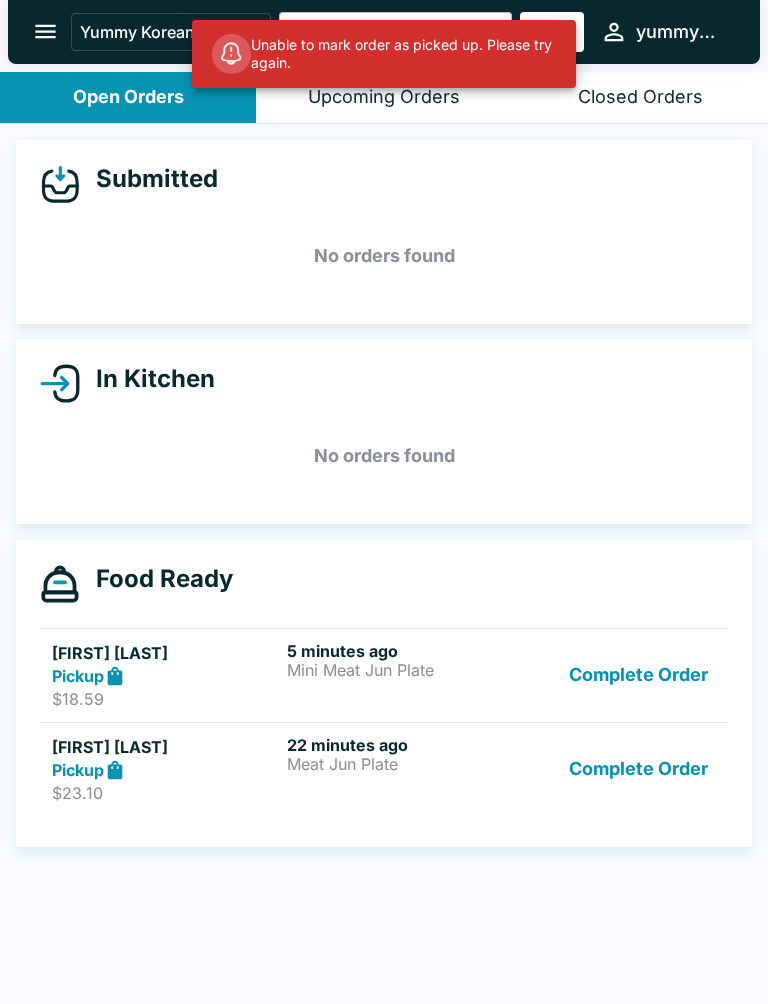 click on "Complete Order" at bounding box center [638, 675] 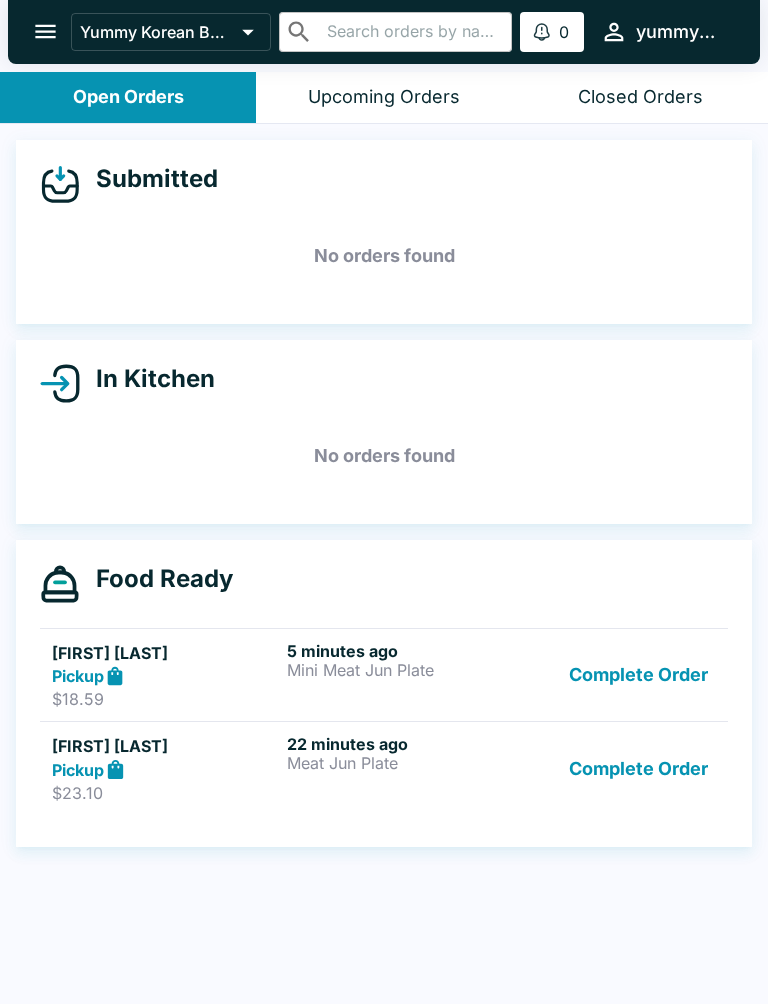 click on "Complete Order" at bounding box center [638, 768] 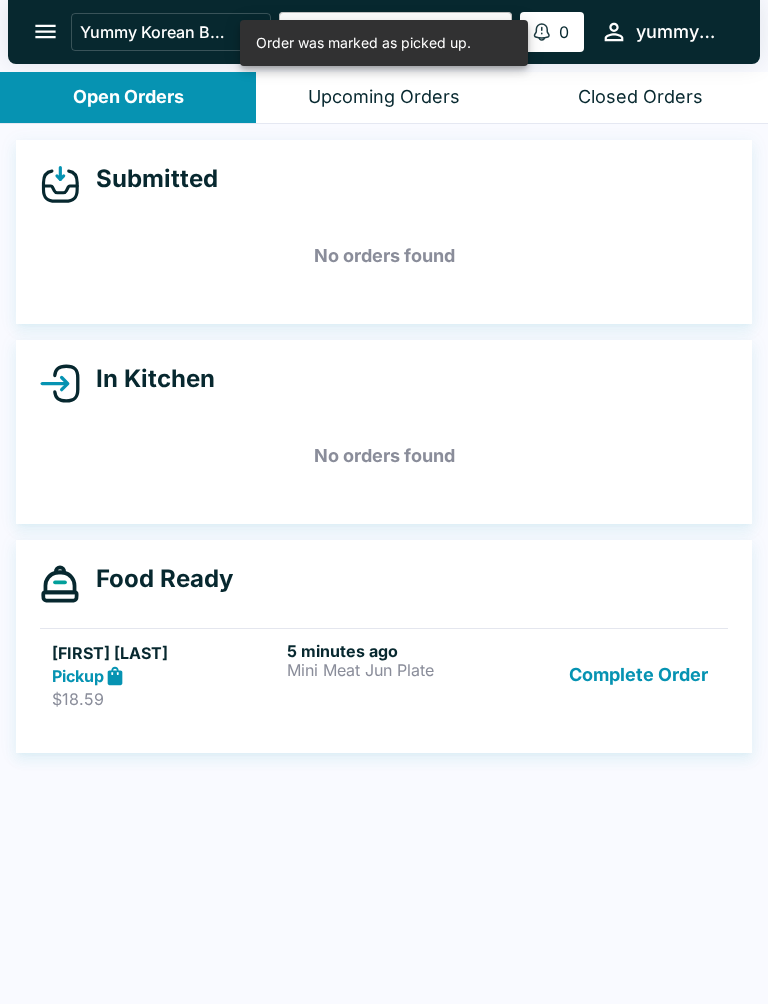 click on "Complete Order" at bounding box center [638, 675] 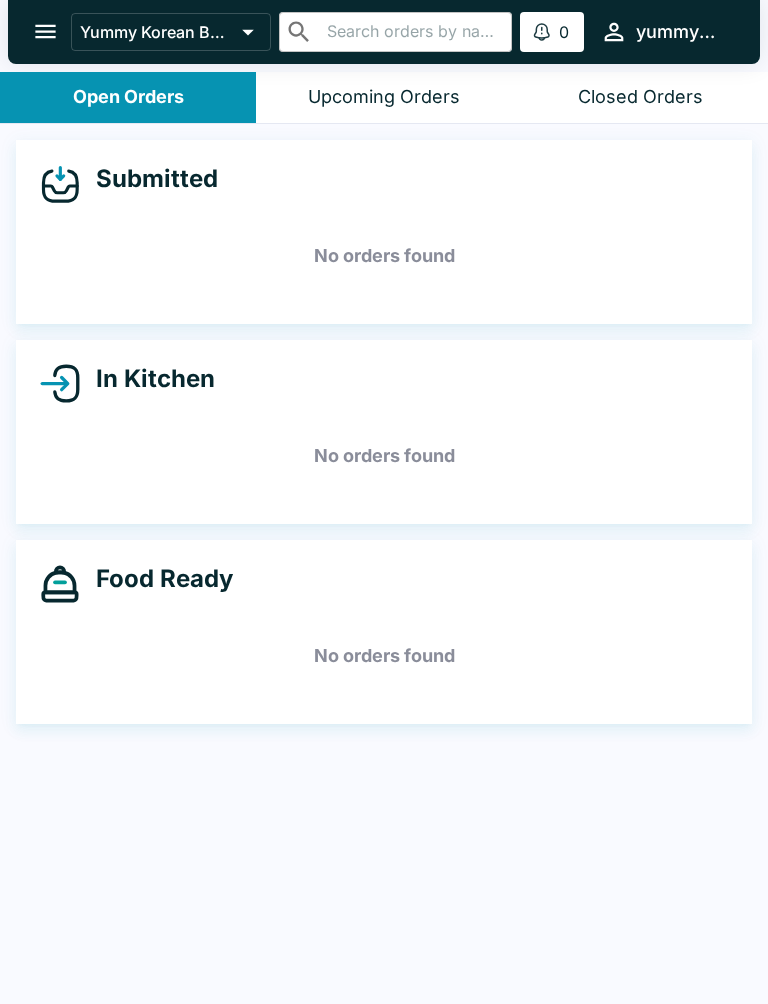 click on "Submitted" at bounding box center [149, 179] 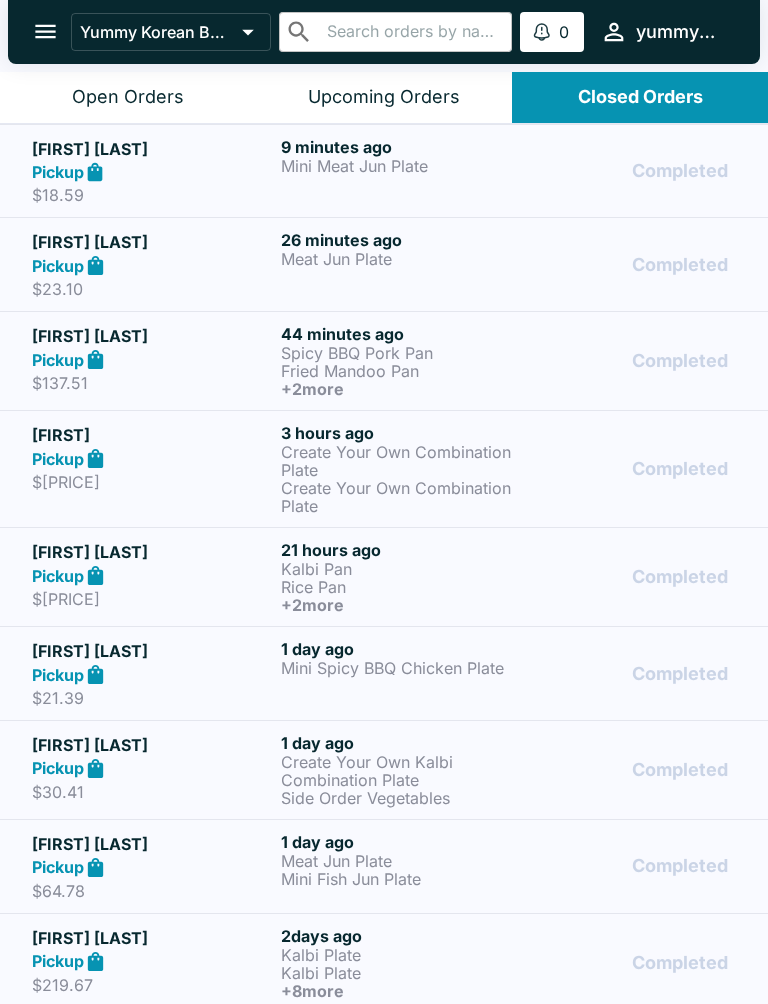 click on "[MINUTES] ago Mini Meat Jun Plate" at bounding box center [401, 171] 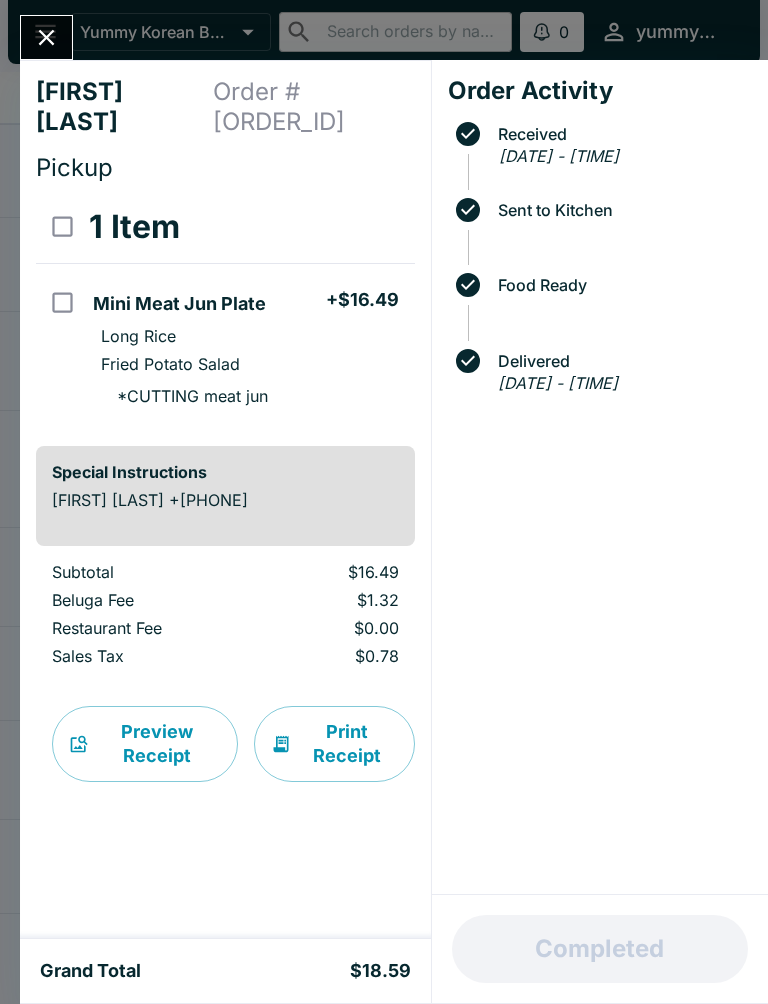 click at bounding box center [46, 37] 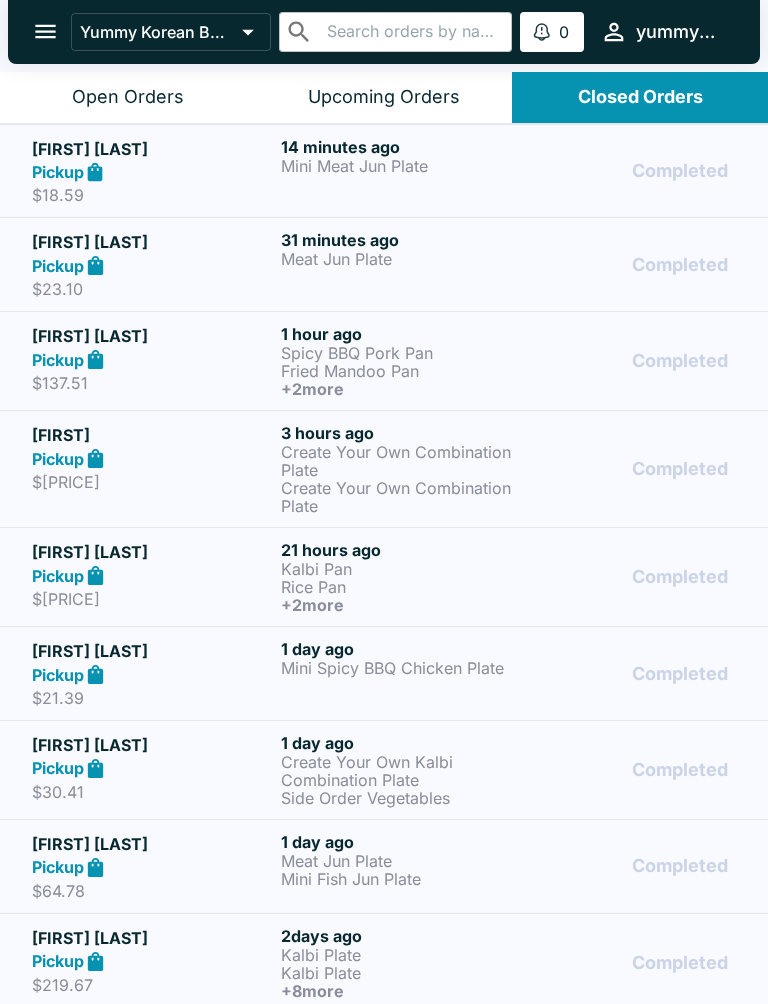 click on "Open Orders" at bounding box center (128, 97) 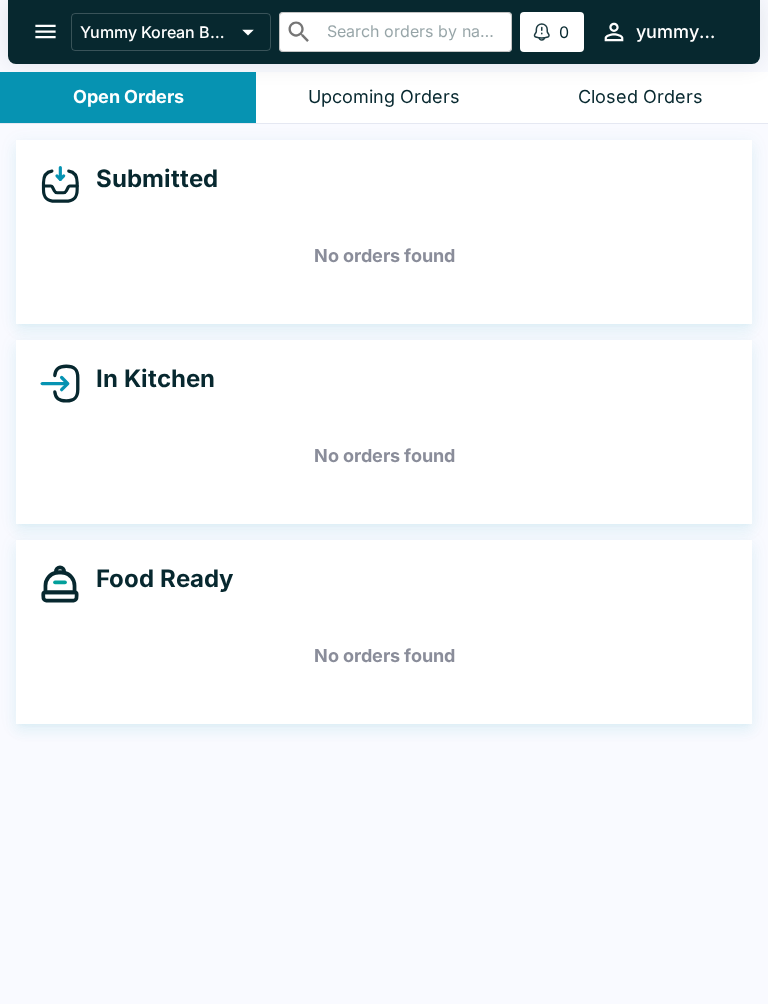 scroll, scrollTop: 3, scrollLeft: 0, axis: vertical 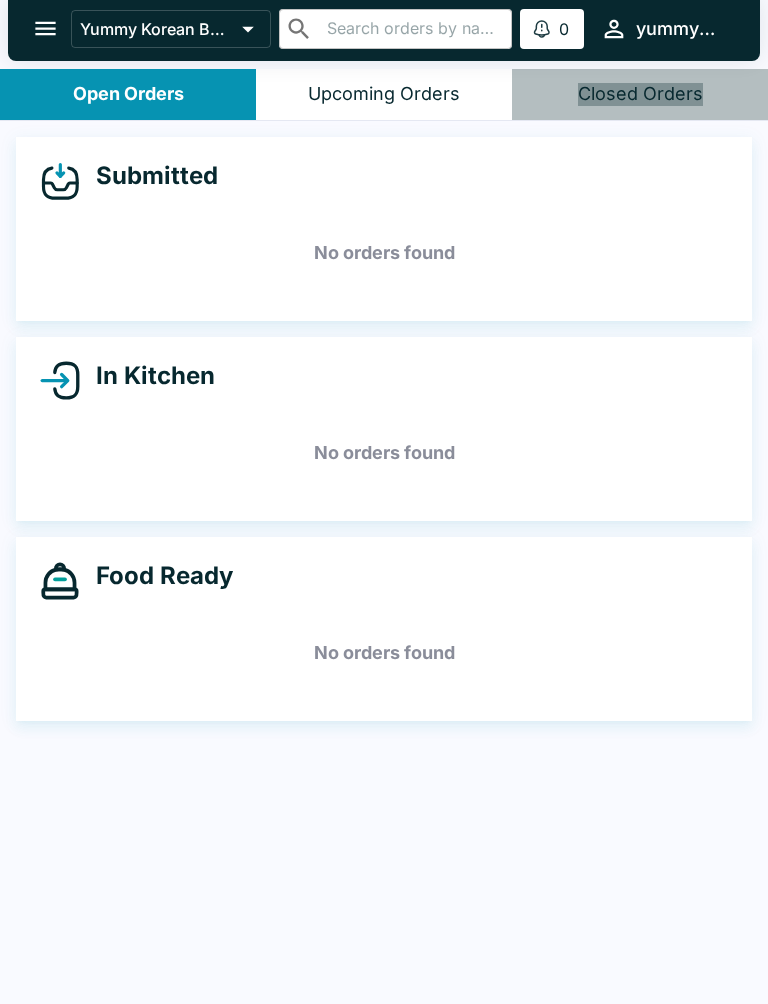 click on "Closed Orders" at bounding box center [640, 94] 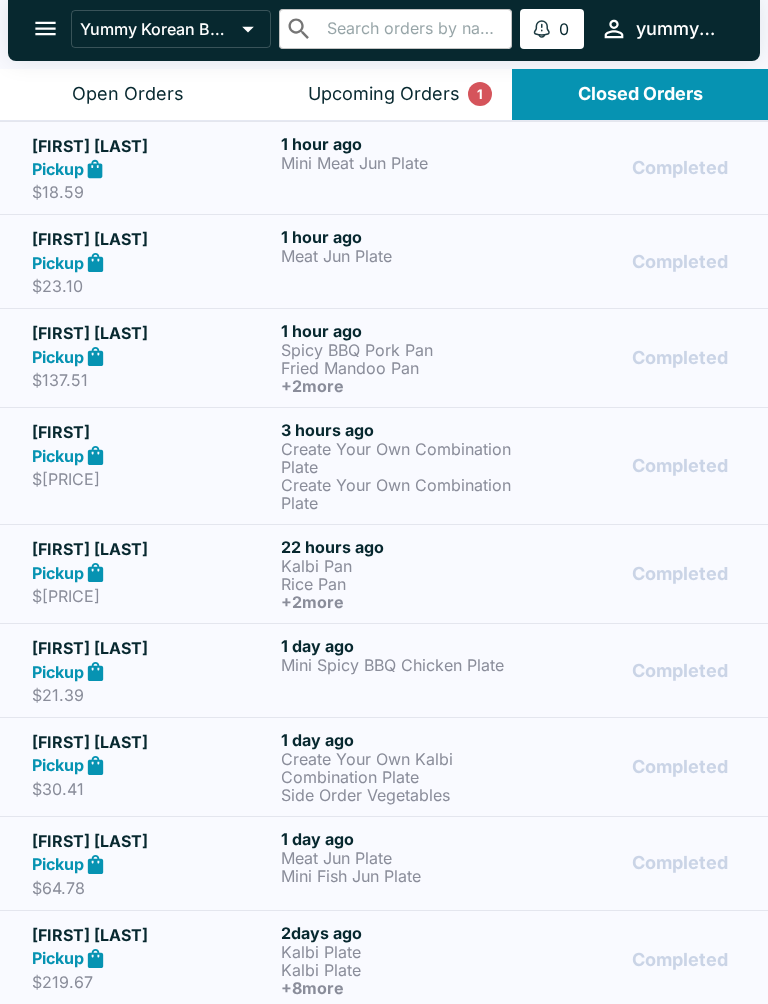 click on "Upcoming Orders 1" at bounding box center [384, 94] 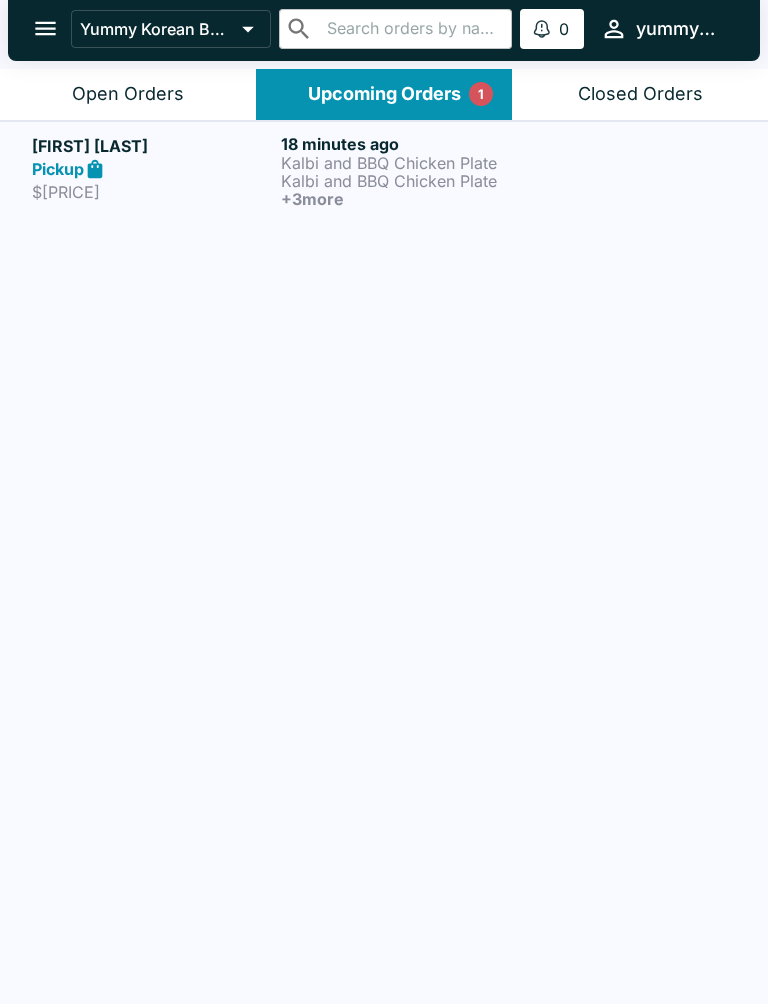 click on "Kalbi and BBQ Chicken Plate" at bounding box center [401, 181] 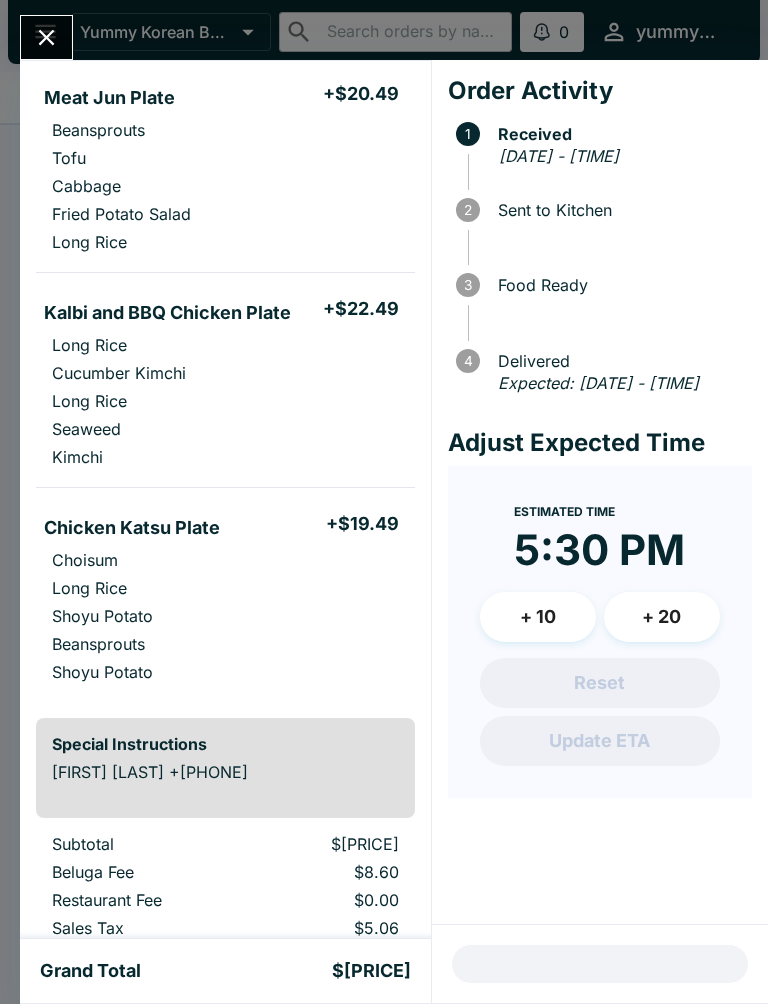scroll, scrollTop: 637, scrollLeft: 0, axis: vertical 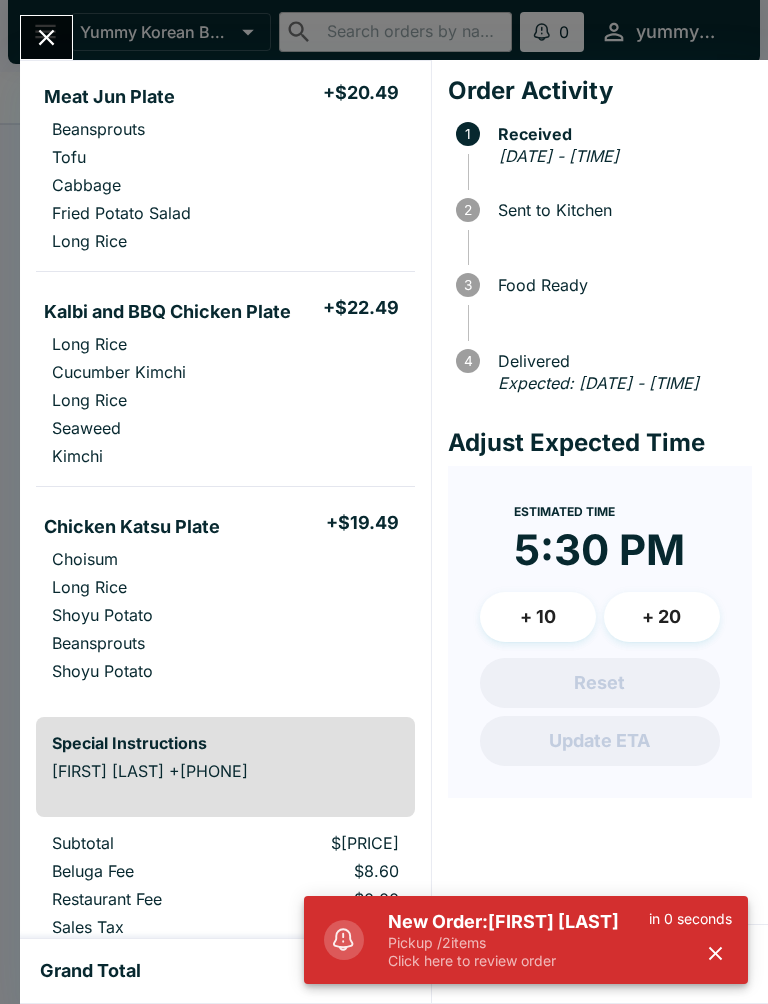 click on "New Order:  [FIRST] [LAST]" at bounding box center [518, 922] 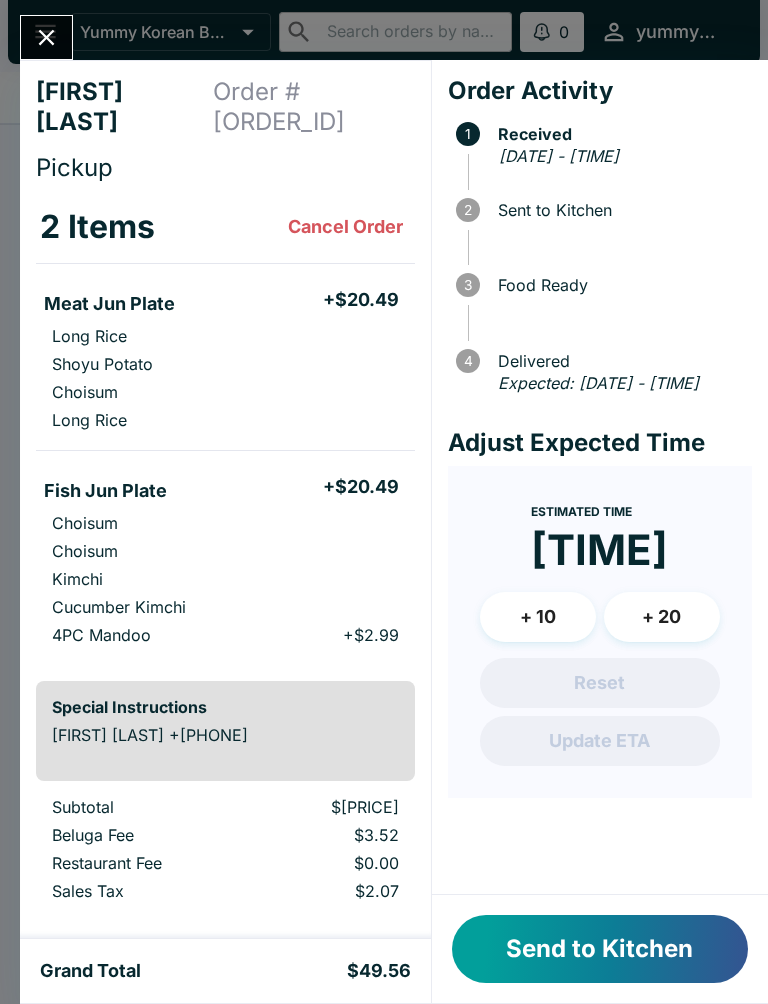 click on "Send to Kitchen" at bounding box center (600, 949) 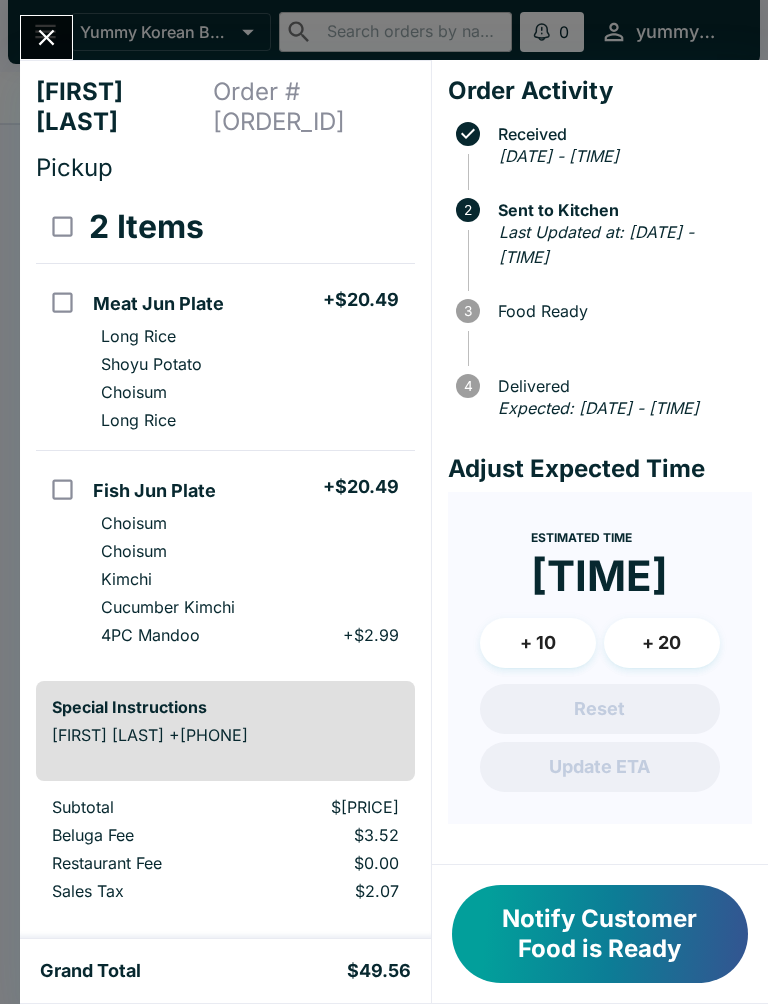 click on "Notify Customer Food is Ready" at bounding box center (600, 934) 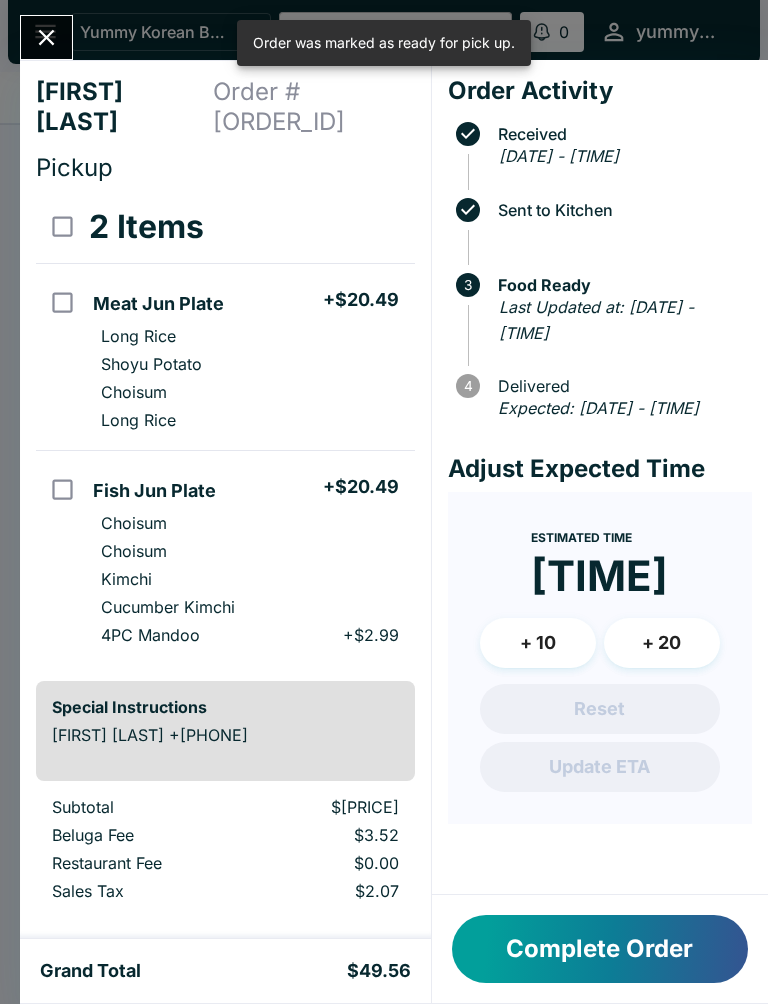 click at bounding box center [46, 37] 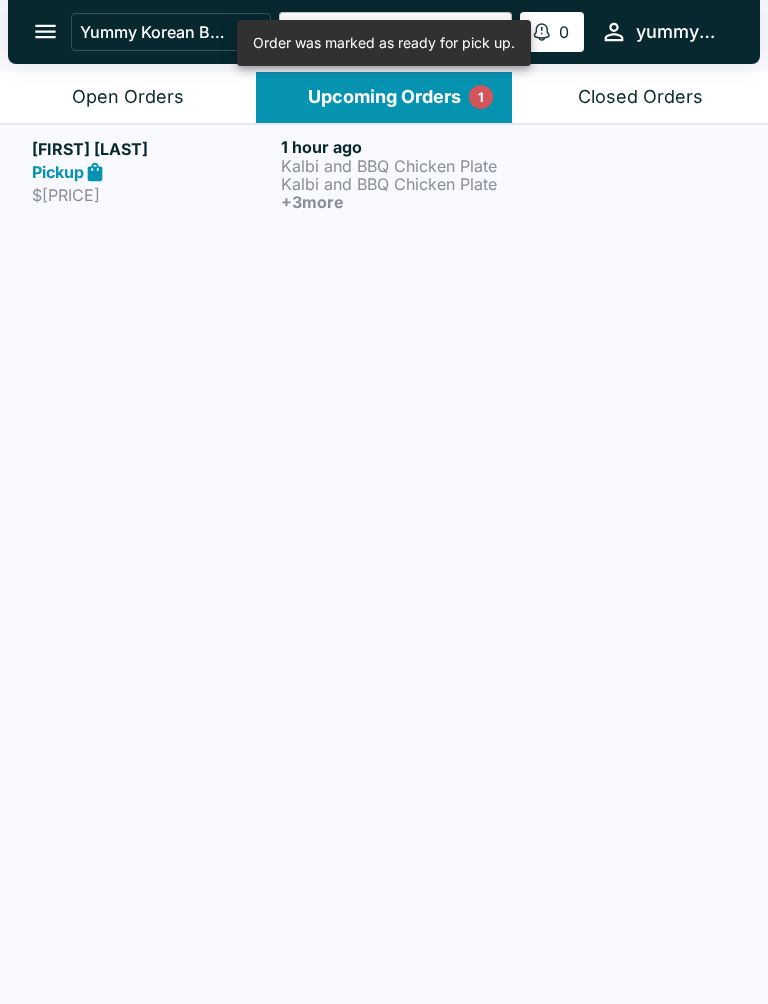 click on "Pickup" at bounding box center (152, 172) 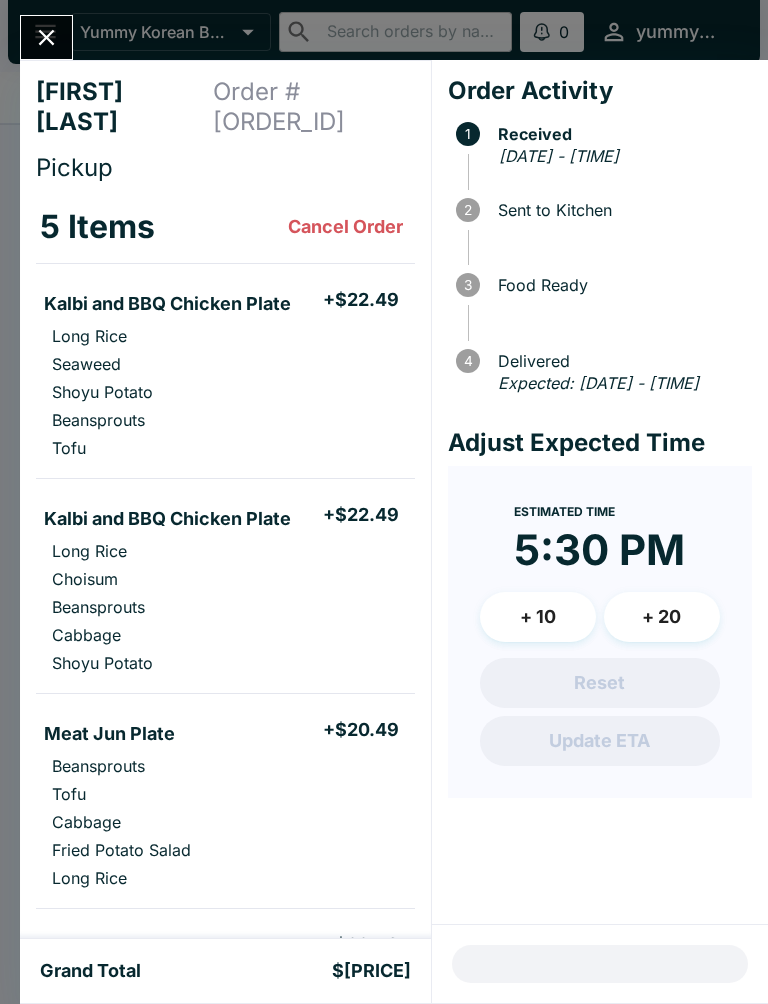 click at bounding box center (46, 37) 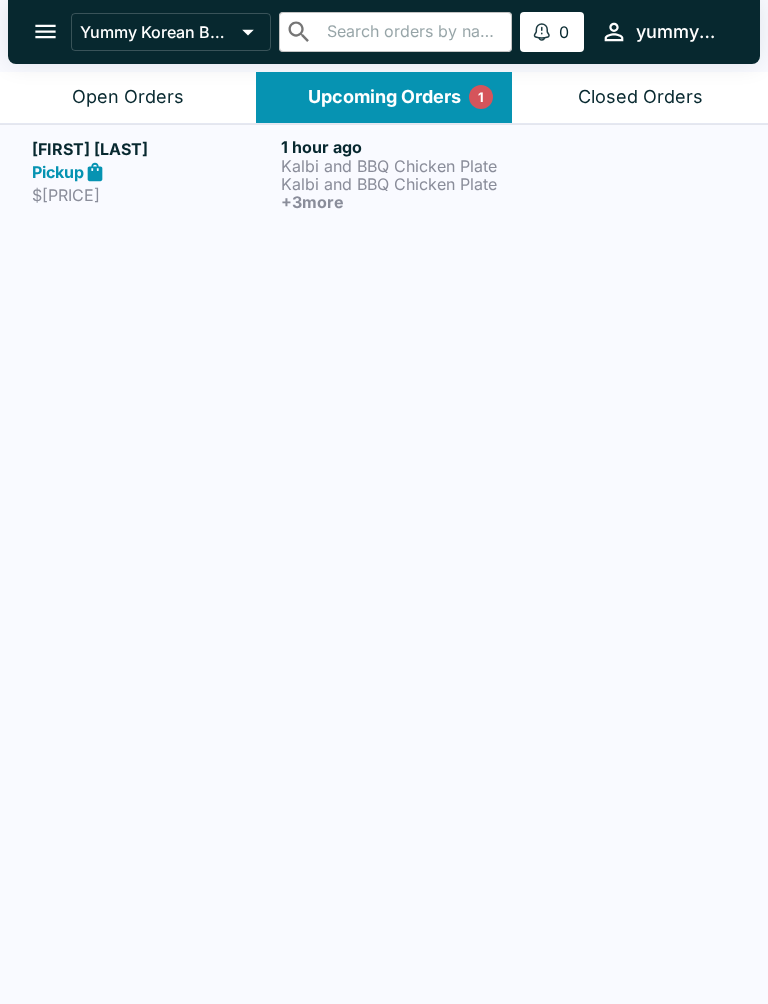 click on "Open Orders" at bounding box center [128, 97] 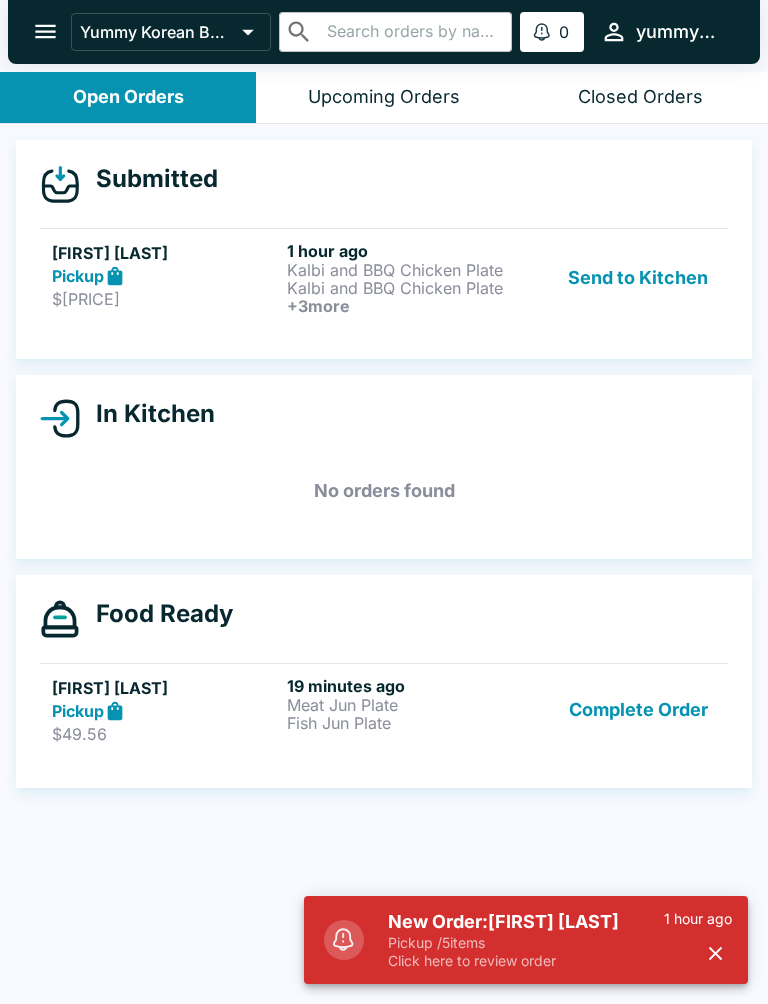click on "Click here to review order" at bounding box center (526, 961) 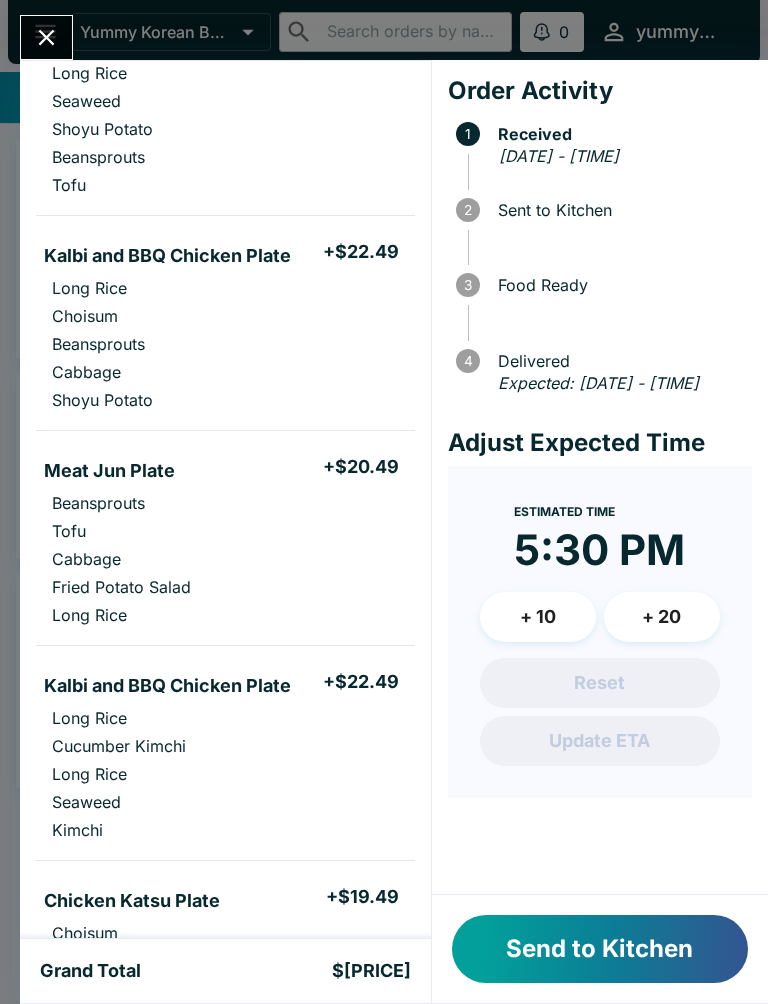 scroll, scrollTop: 263, scrollLeft: 0, axis: vertical 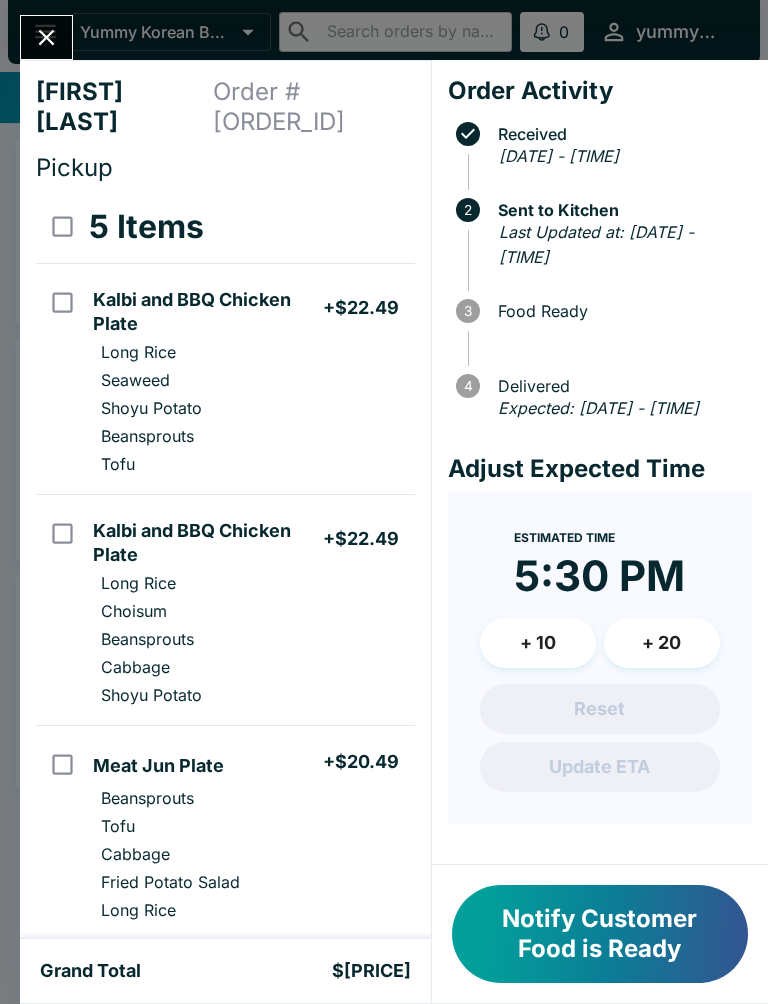 click on "[FIRST] [LAST] Order # [ORDER_ID] Pickup 5 Items Kalbi and BBQ Chicken Plate  + $[PRICE] Long Rice  Seaweed Shoyu Potato Beansprouts Tofu Kalbi and BBQ Chicken Plate  + $[PRICE] Long Rice  Choisum Beansprouts Cabbage  Shoyu Potato Meat Jun Plate + $[PRICE] Beansprouts Tofu Cabbage  Fried Potato Salad Long Rice  Kalbi and BBQ Chicken Plate  + $[PRICE] Long Rice  Cucumber Kimchi Long Rice  Seaweed Kimchi Chicken Katsu Plate + $[PRICE] Choisum Long Rice  Shoyu Potato Beansprouts Shoyu Potato Special Instructions [FIRST] [LAST] +[PHONE] Subtotal $[PRICE] Beluga Fee $[PRICE] Restaurant Fee $[PRICE] Sales Tax $[PRICE] Preview Receipt Print Receipt Grand Total $[PRICE] Order Activity Received [DATE] - [TIME] 2 Sent to Kitchen Last Updated at: [DATE] - [TIME] 3 Food Ready   4 Delivered Expected: [DATE] - [TIME] Adjust Expected Time Estimated Time 5:30 PM + 10 + 20 Reset Update ETA Notify Customer Food is Ready" at bounding box center (384, 502) 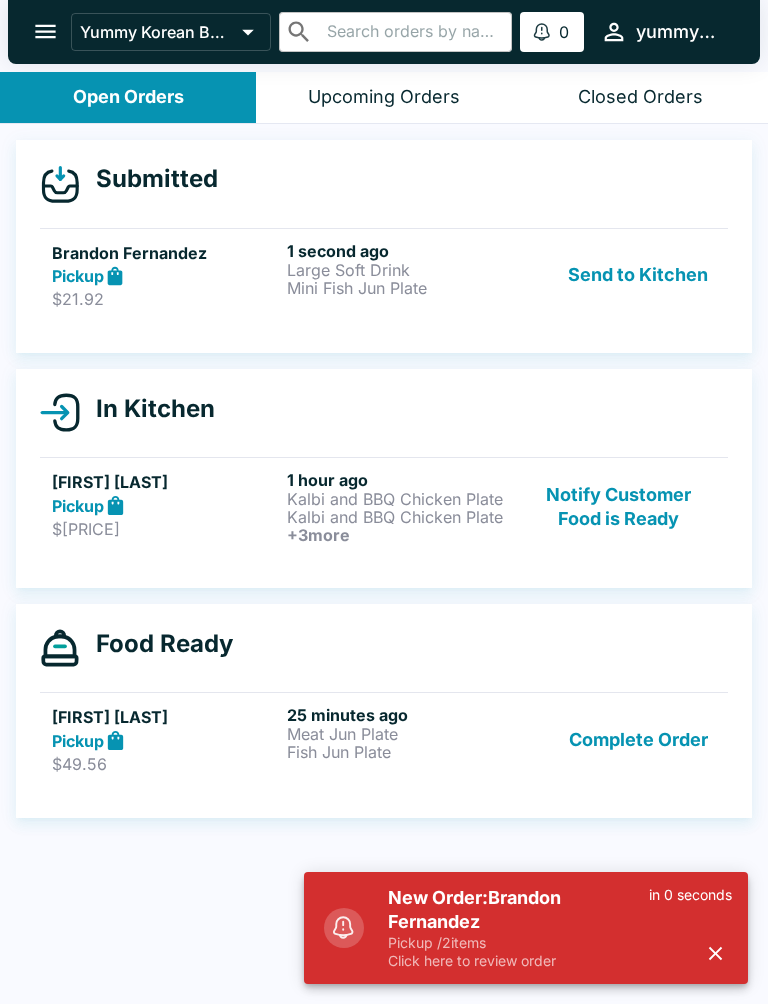 click on "New Order:  Brandon Fernandez" at bounding box center (518, 910) 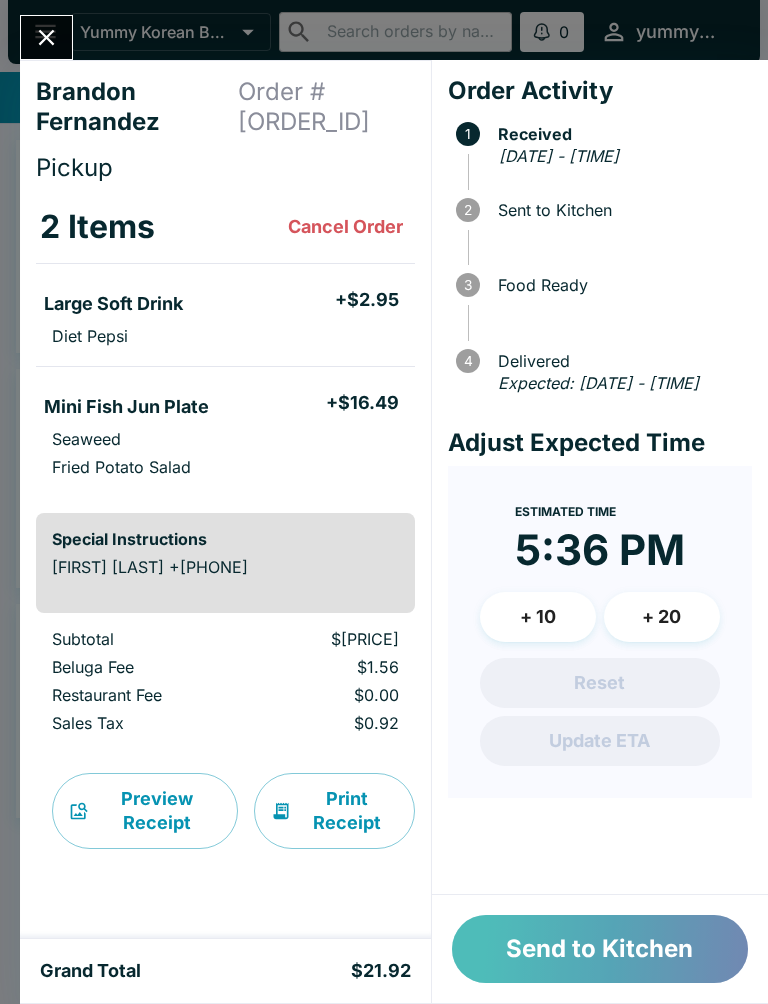 click on "Send to Kitchen" at bounding box center [600, 949] 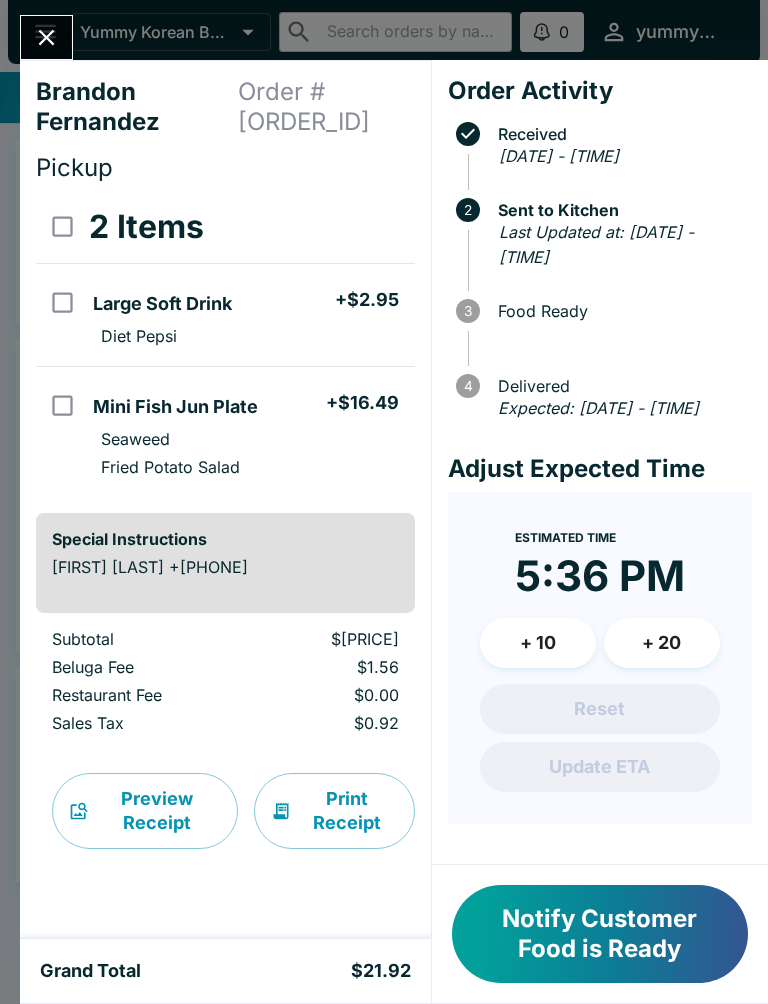 click on "Brandon Fernandez" at bounding box center [137, 107] 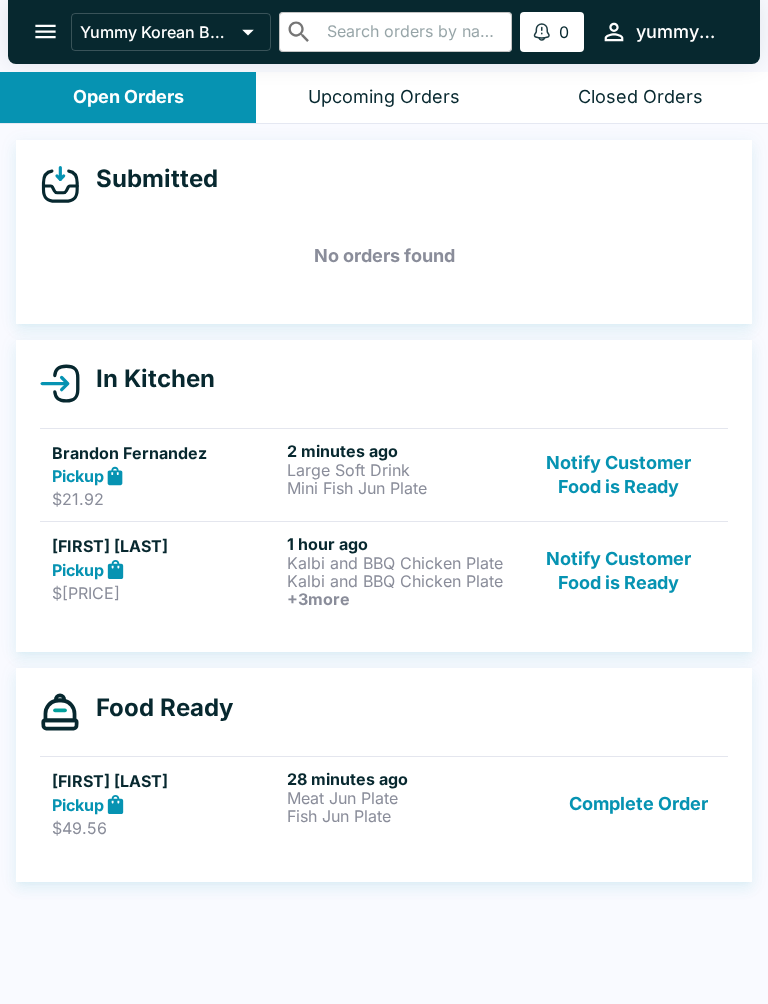 scroll, scrollTop: 3, scrollLeft: 0, axis: vertical 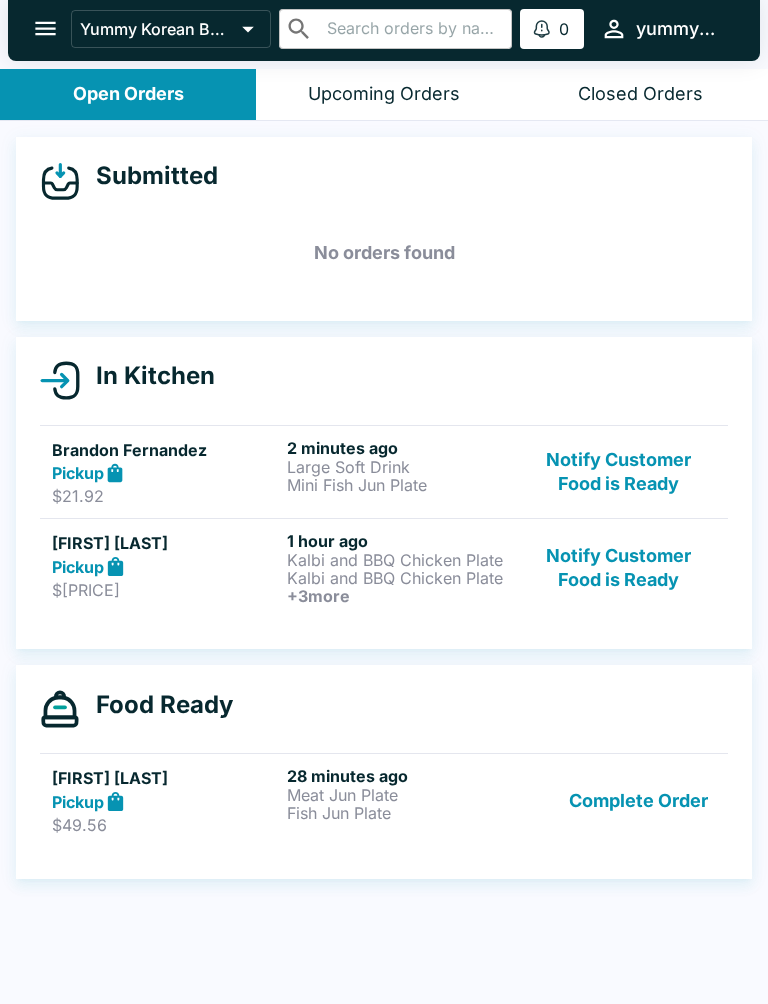 click on "$49.56" at bounding box center (165, 825) 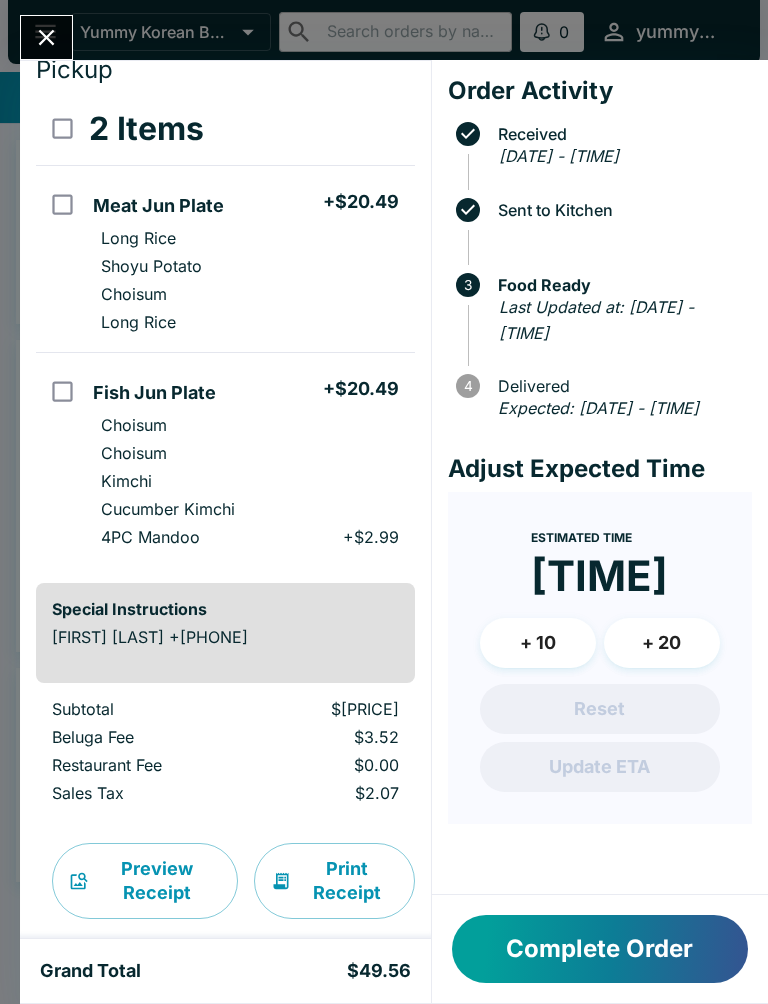scroll, scrollTop: 97, scrollLeft: 0, axis: vertical 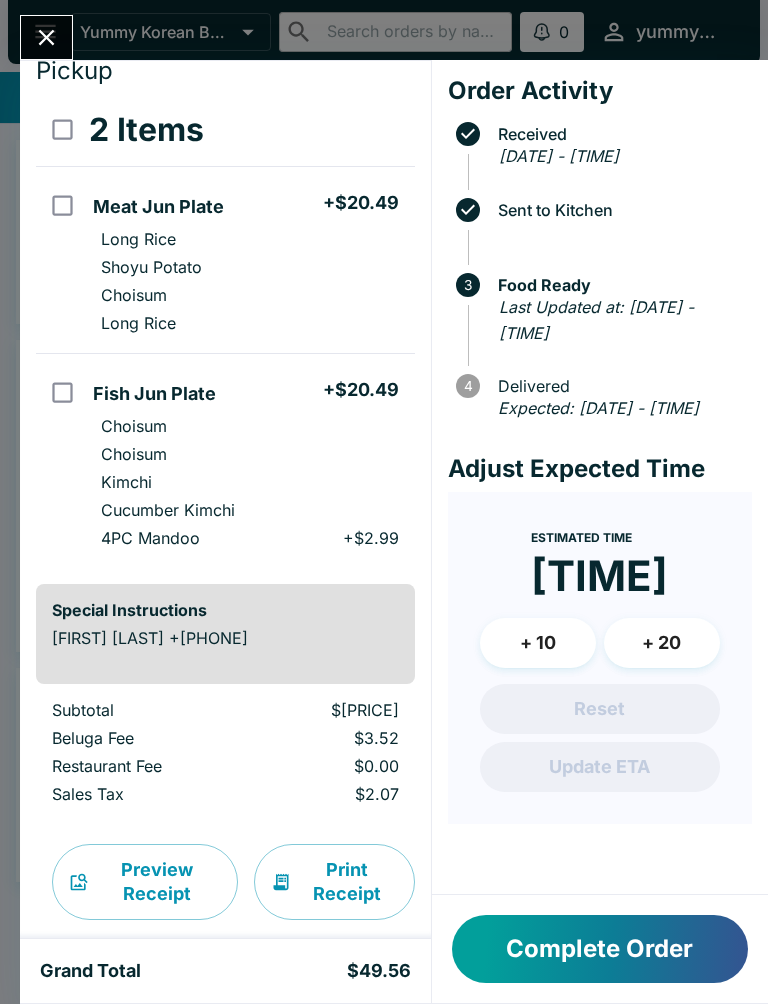 click 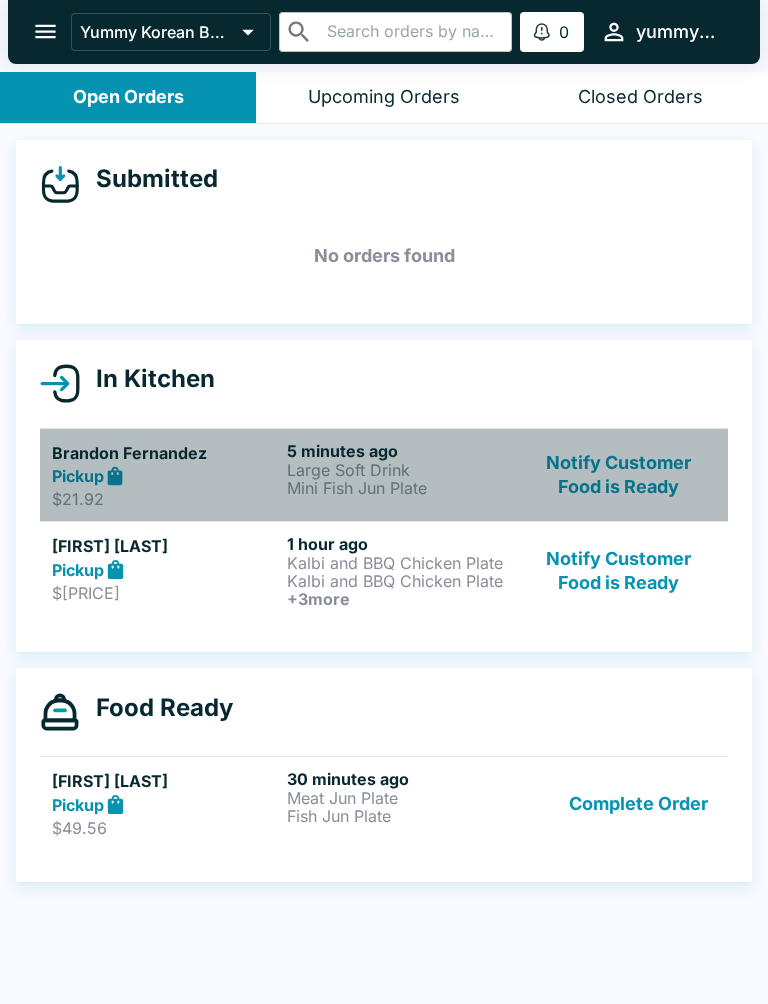 click on "Large Soft Drink" at bounding box center [400, 470] 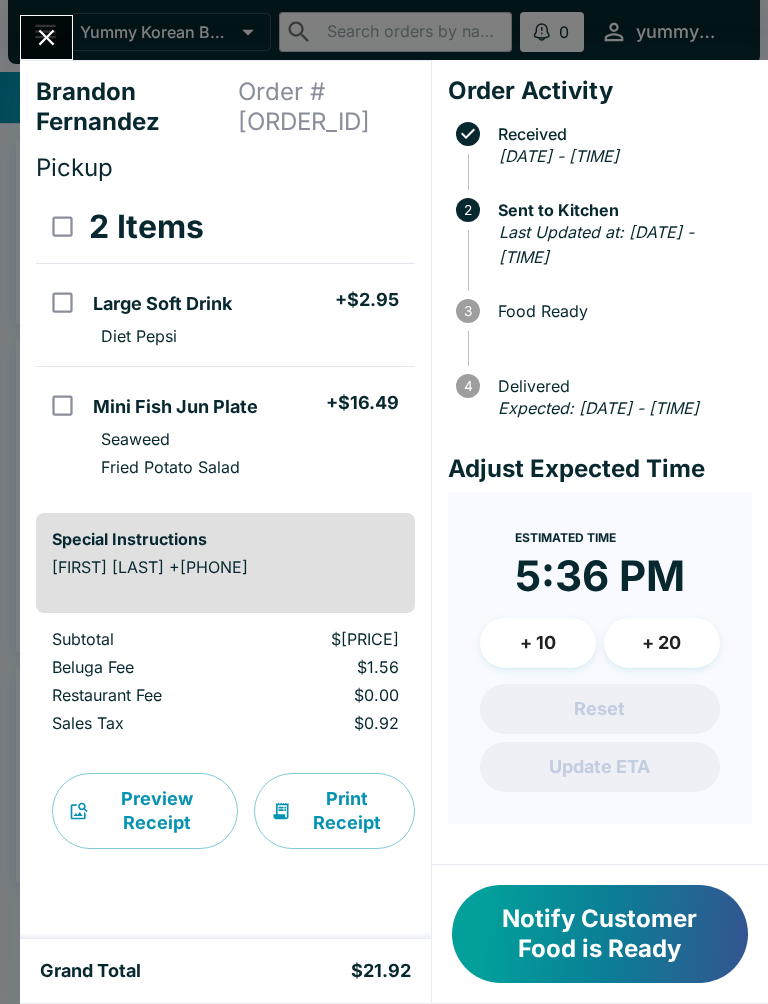 click on "Notify Customer Food is Ready" at bounding box center (600, 934) 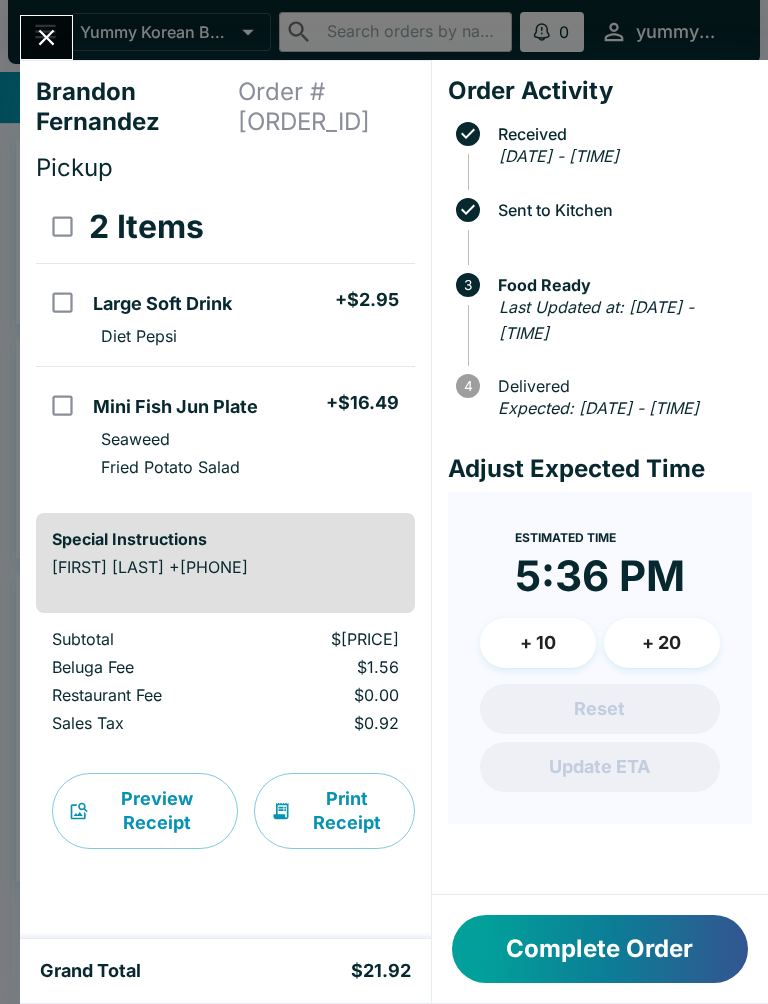 click at bounding box center (46, 37) 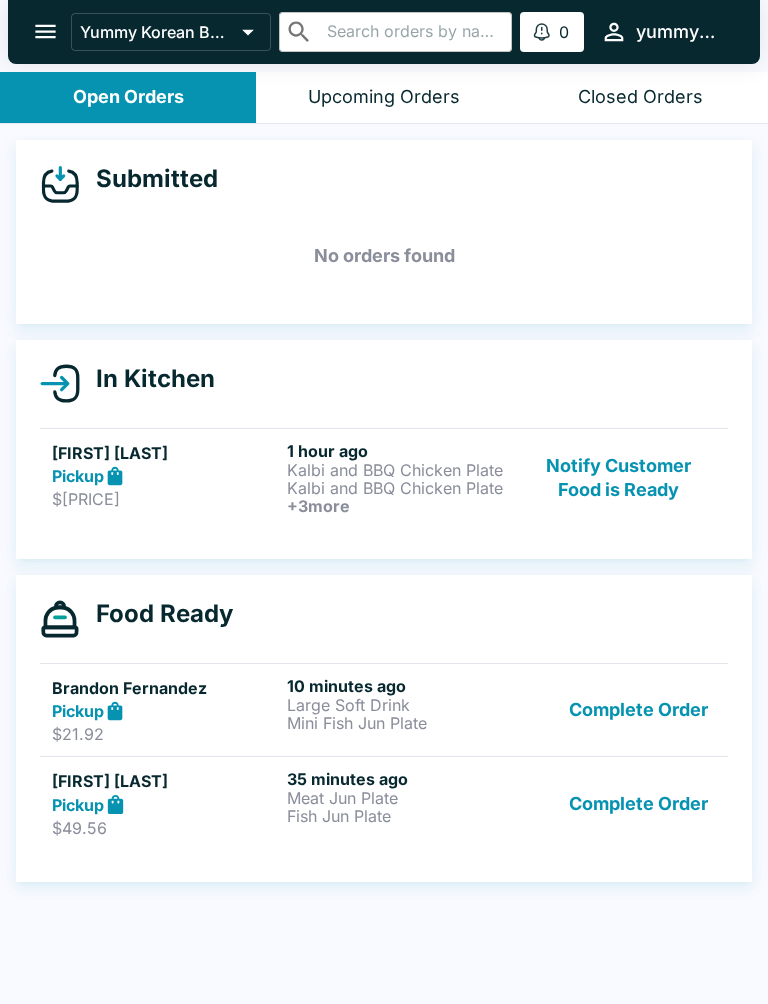 click on "Notify Customer Food is Ready" at bounding box center [619, 478] 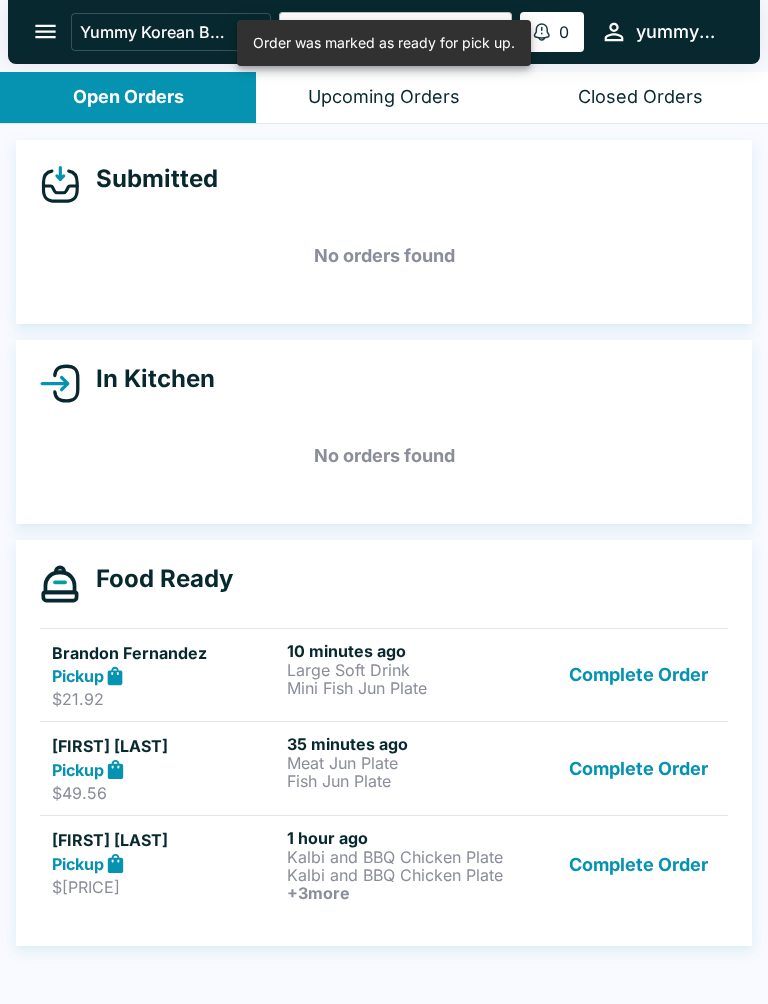 click on "Complete Order" at bounding box center (638, 675) 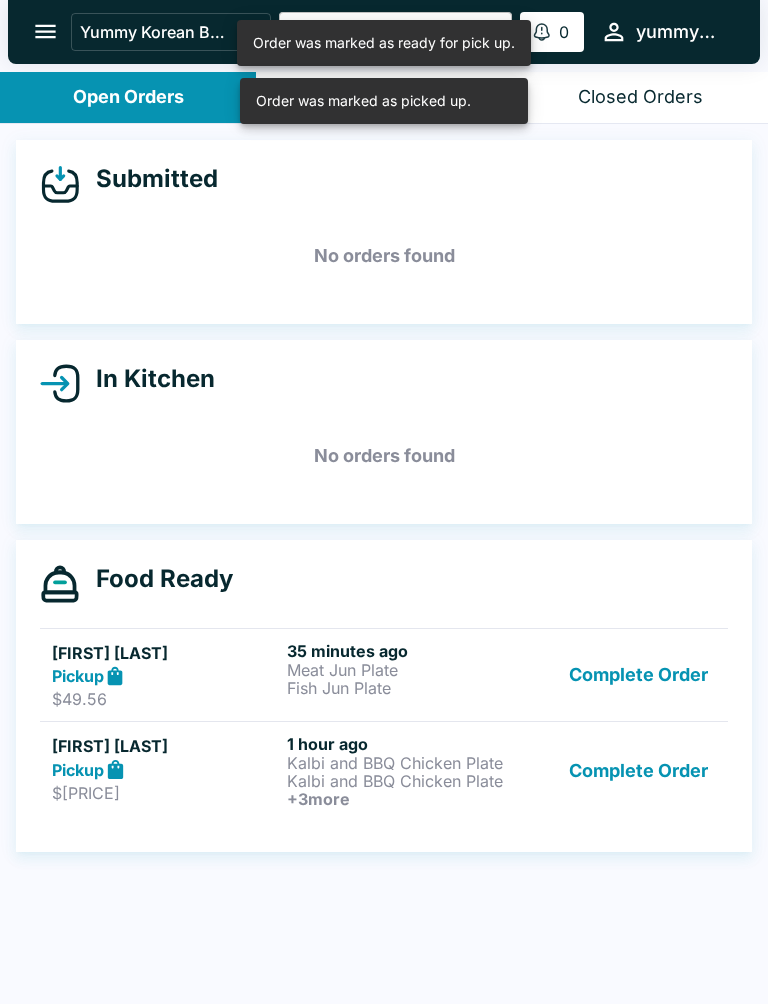 click on "Complete Order" at bounding box center [638, 675] 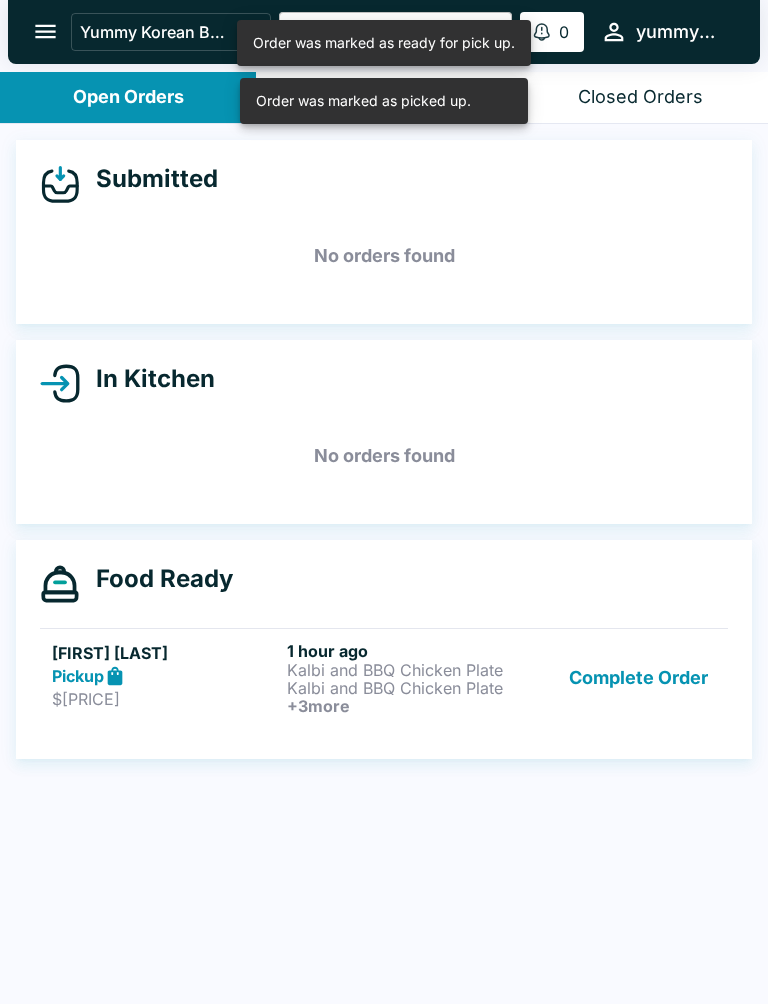 click on "Complete Order" at bounding box center (638, 678) 